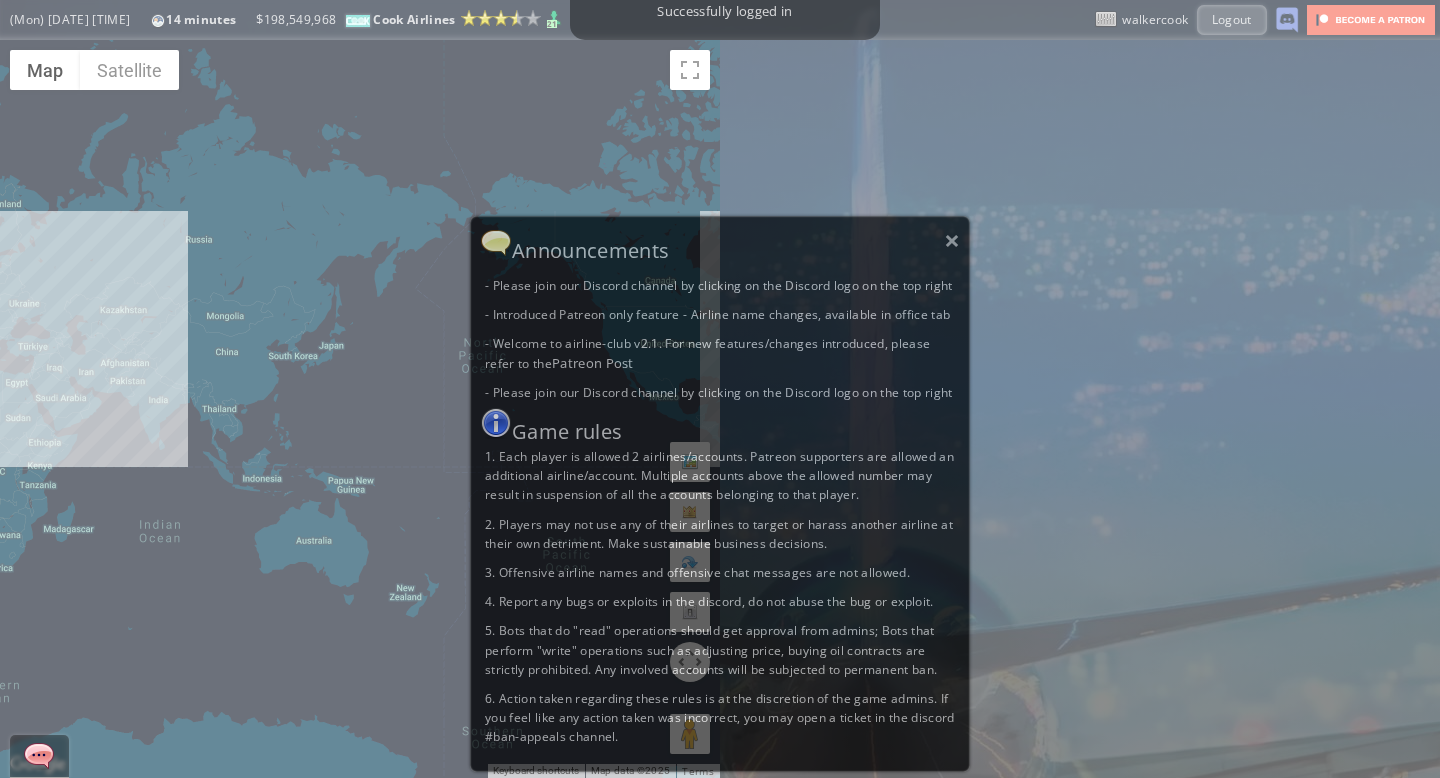 scroll, scrollTop: 0, scrollLeft: 0, axis: both 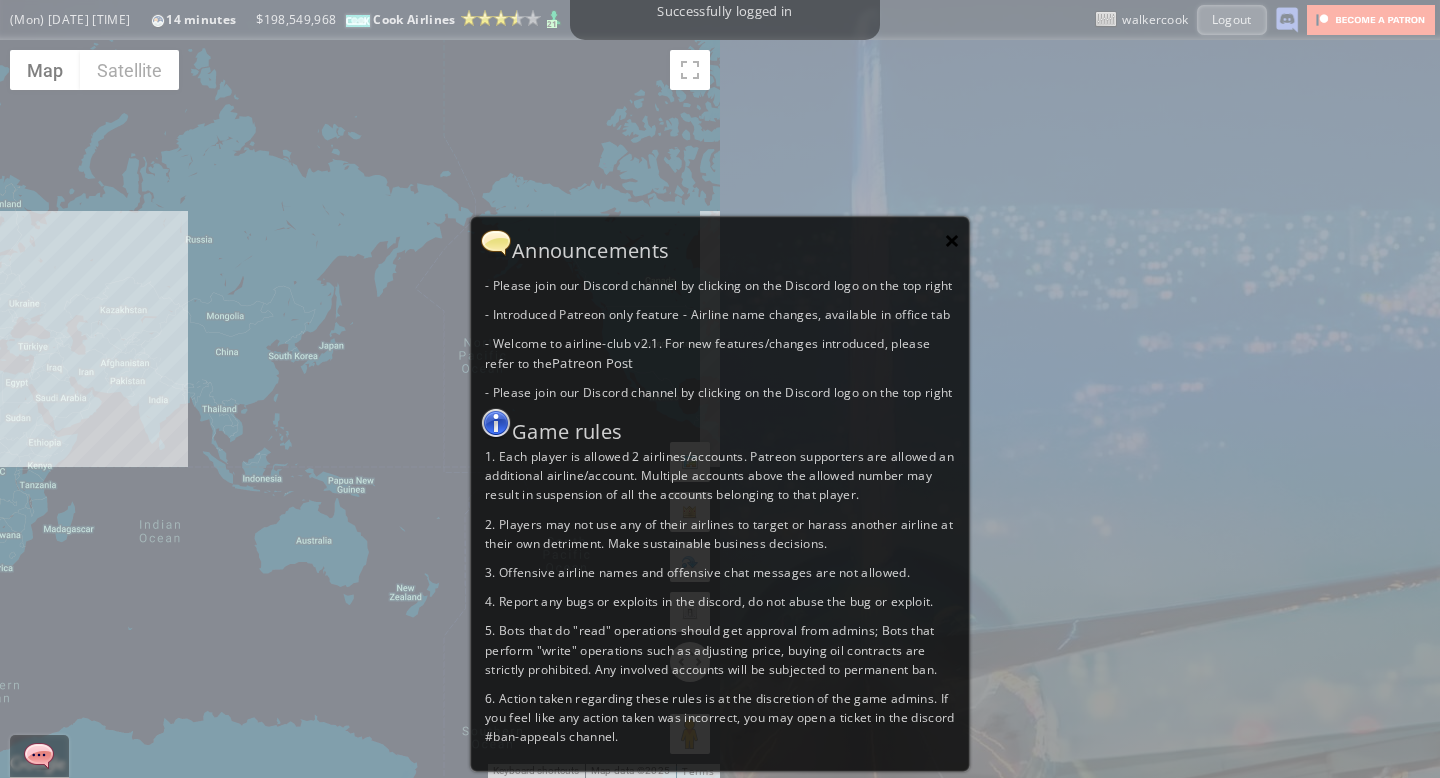 click on "×" at bounding box center [952, 240] 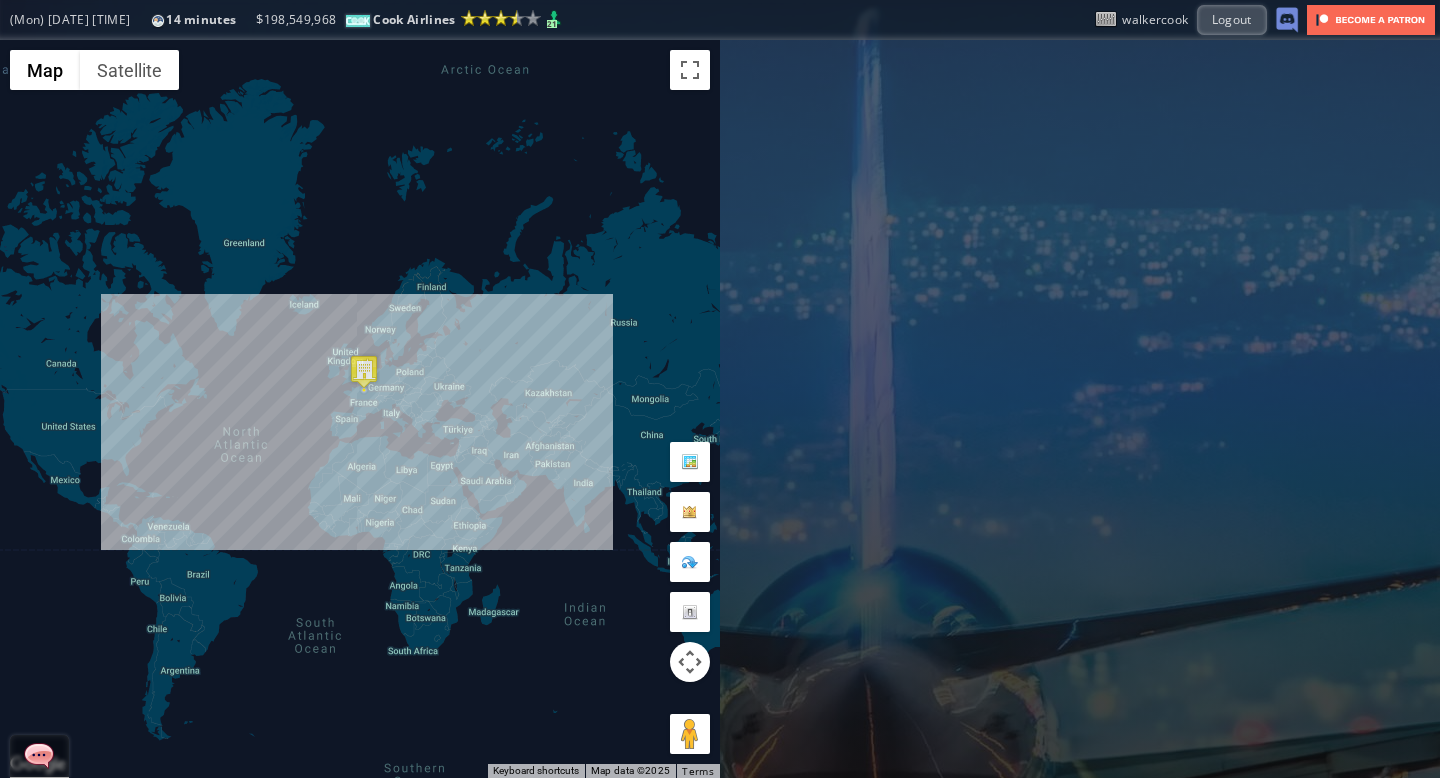 drag, startPoint x: 231, startPoint y: 273, endPoint x: 658, endPoint y: 381, distance: 440.44635 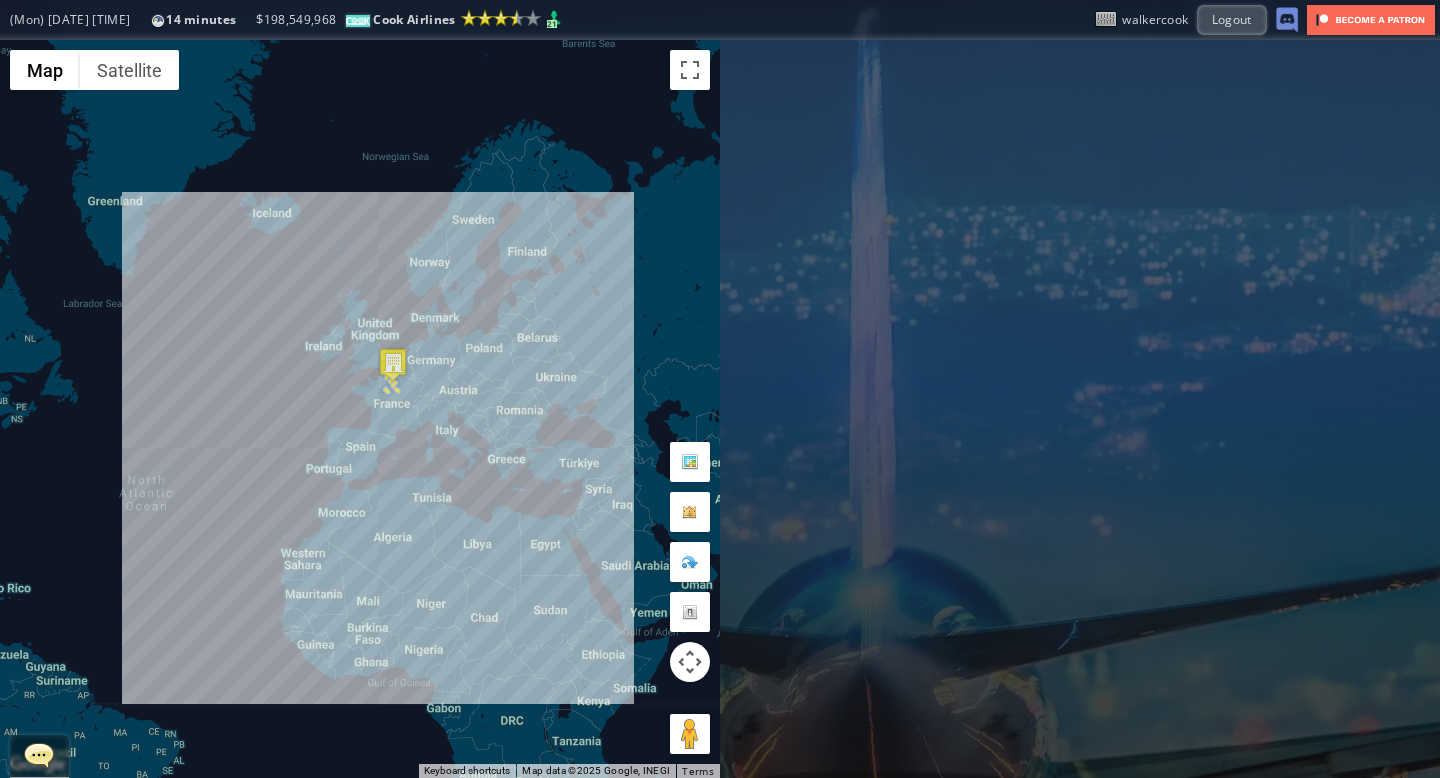 drag, startPoint x: 292, startPoint y: 231, endPoint x: 438, endPoint y: 233, distance: 146.0137 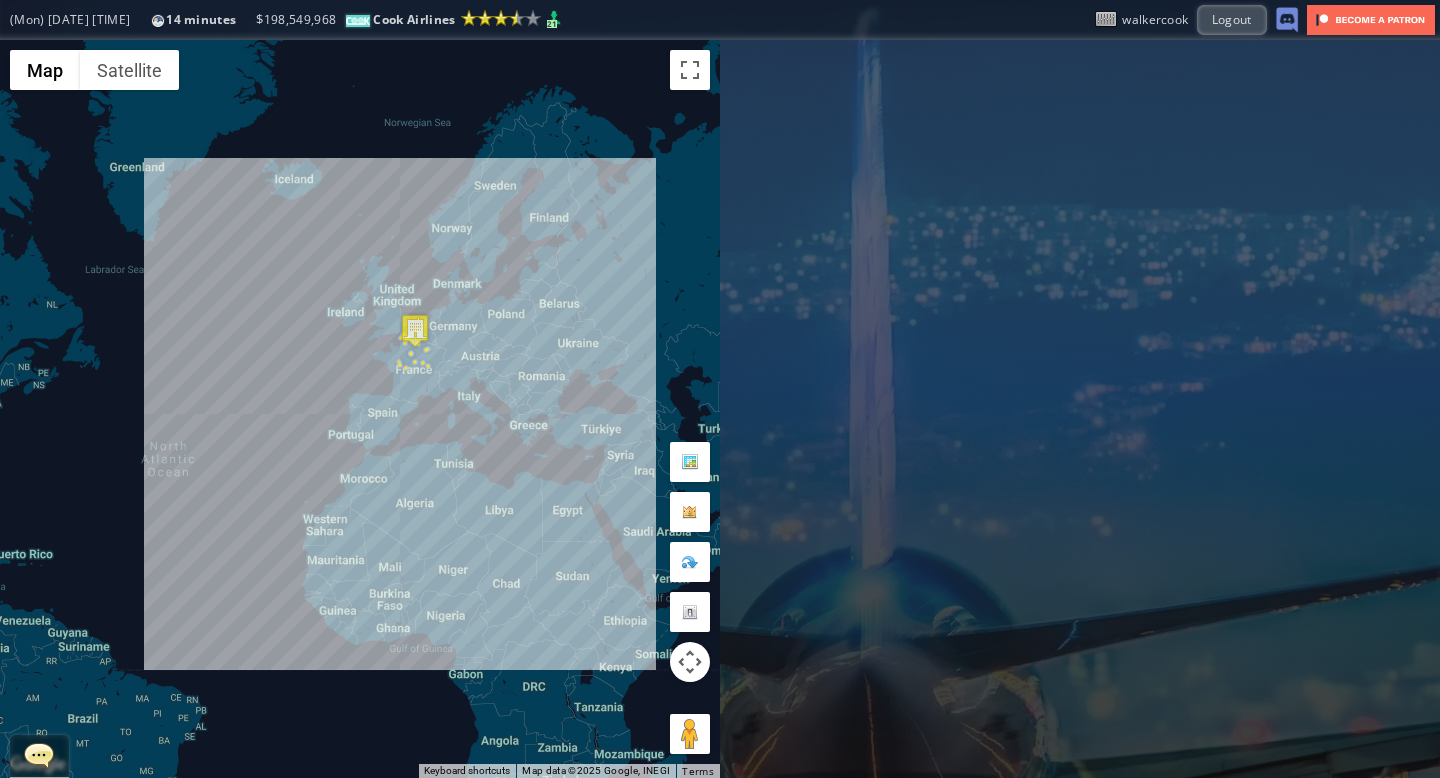 drag, startPoint x: 425, startPoint y: 255, endPoint x: 448, endPoint y: 219, distance: 42.72002 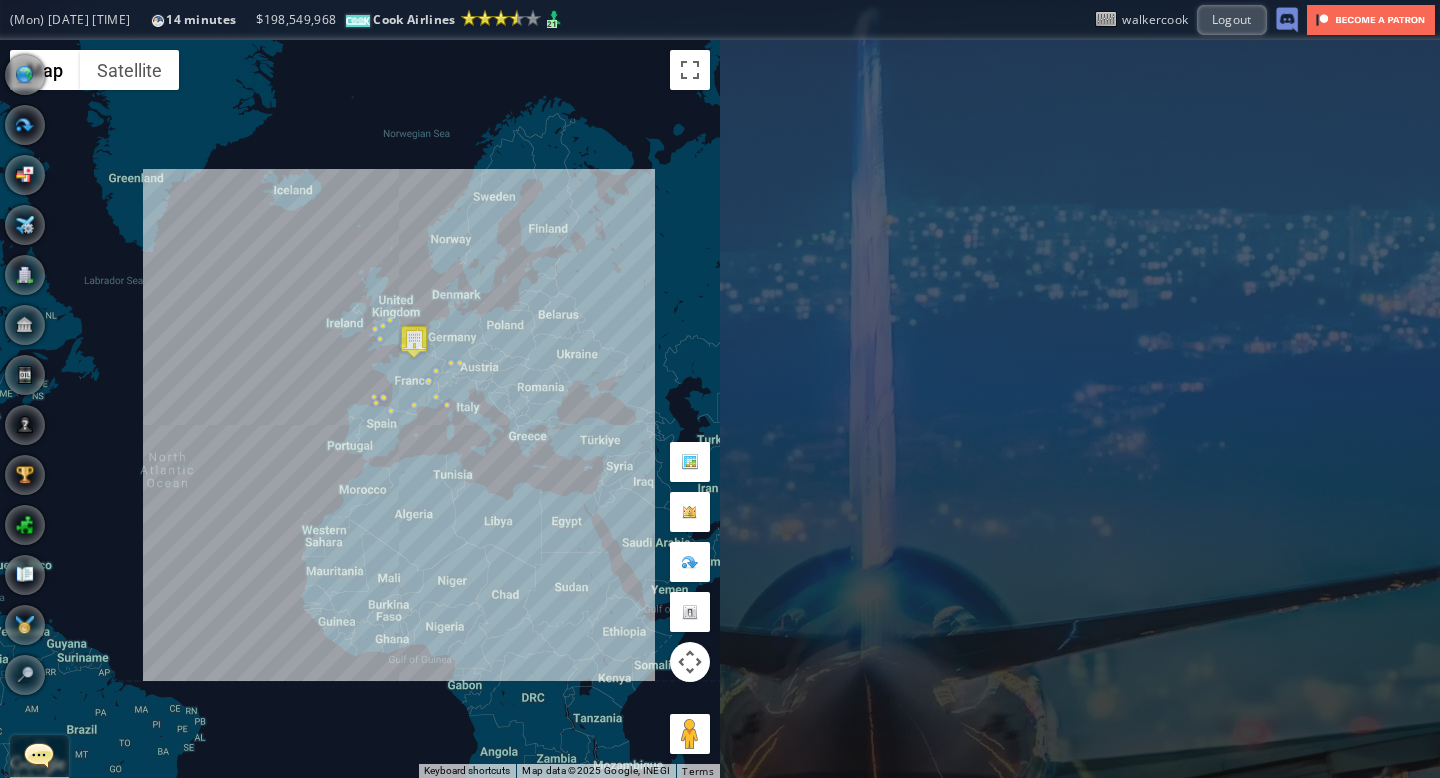 drag, startPoint x: 236, startPoint y: 375, endPoint x: 235, endPoint y: 386, distance: 11.045361 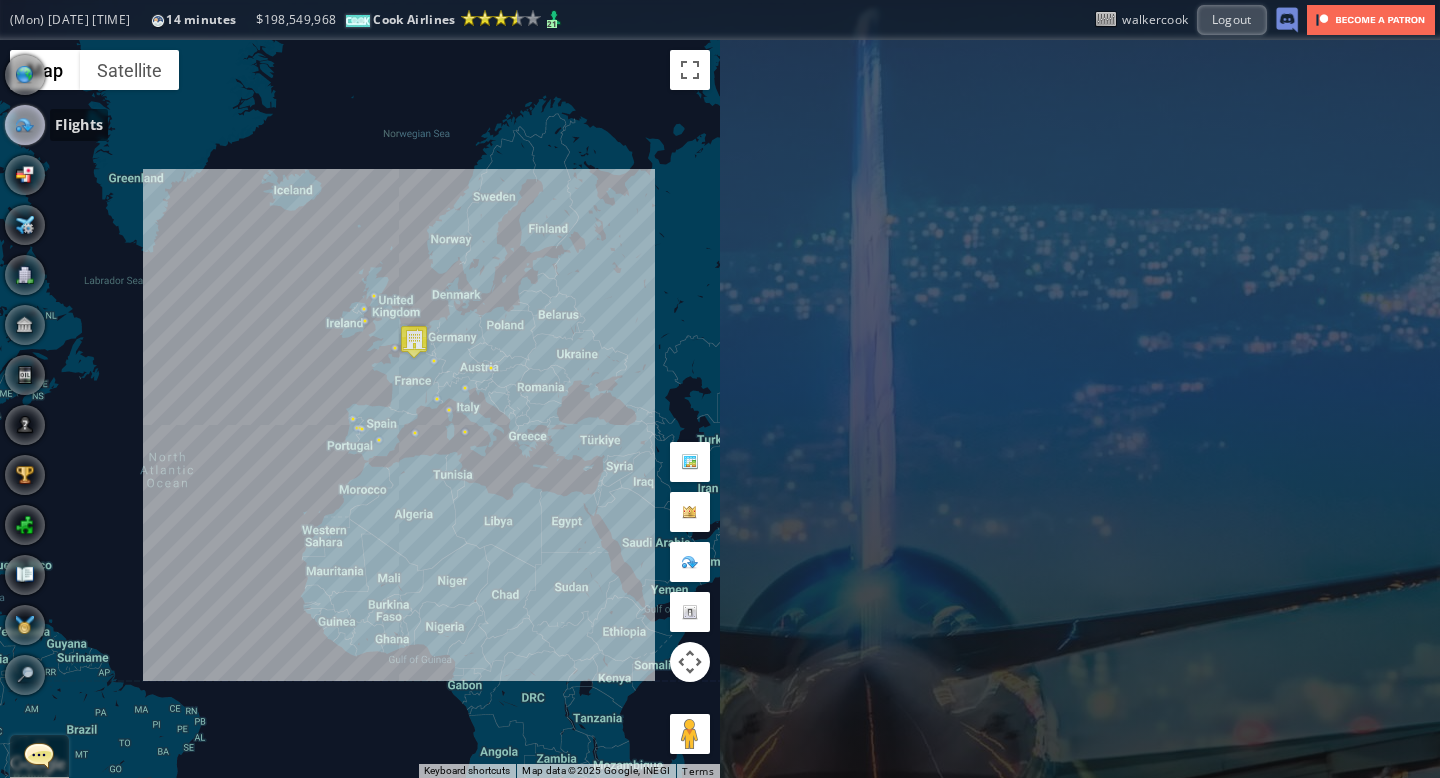 click at bounding box center (25, 125) 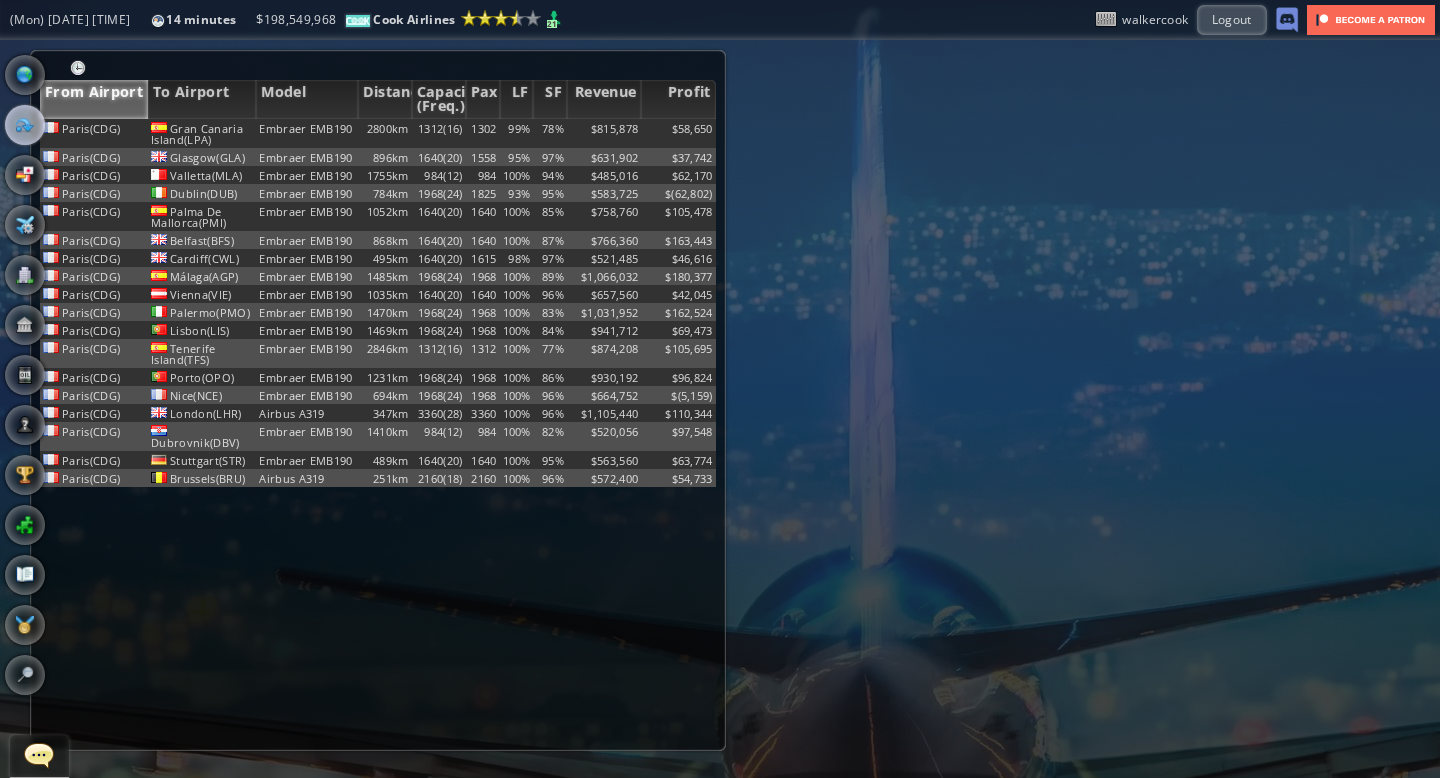 click at bounding box center [378, 70] 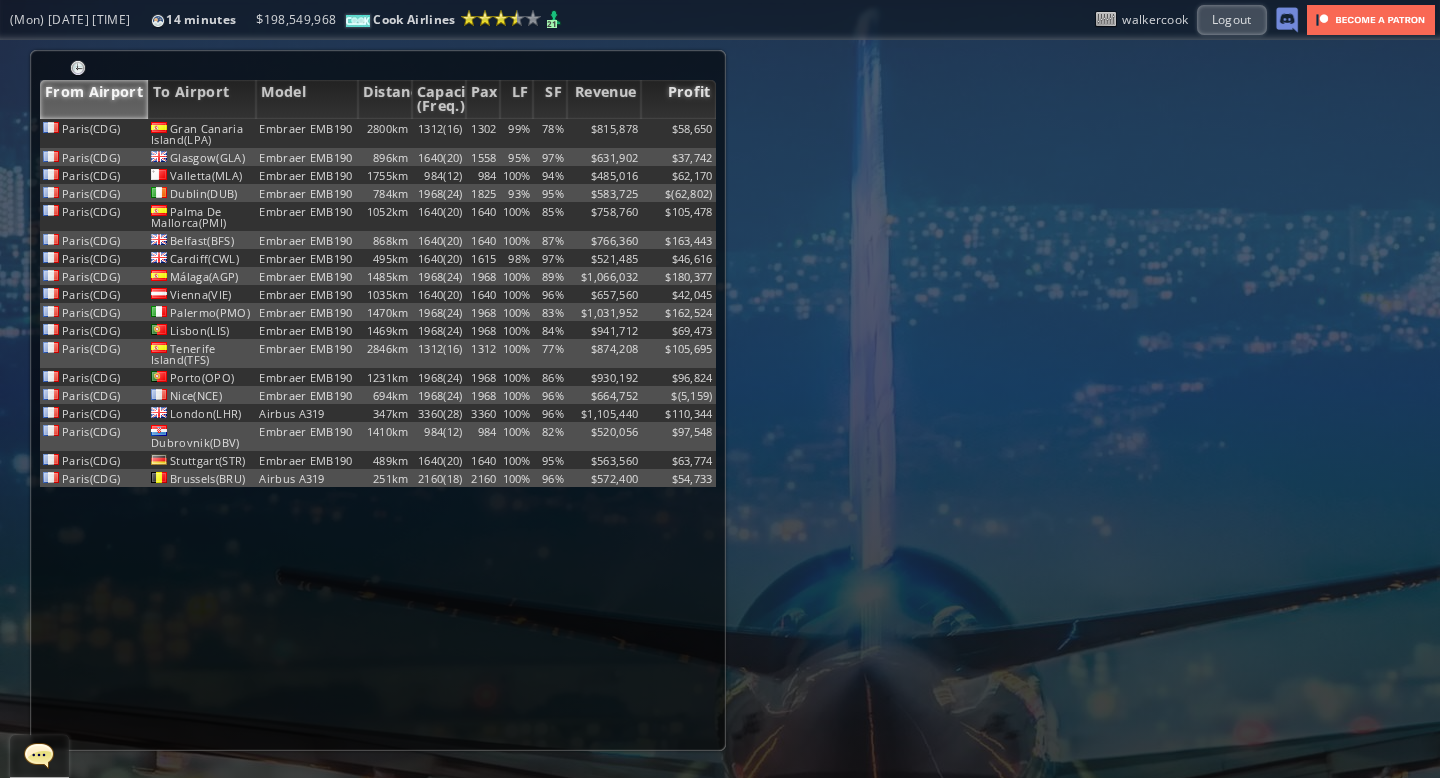 click on "Profit" at bounding box center [678, 99] 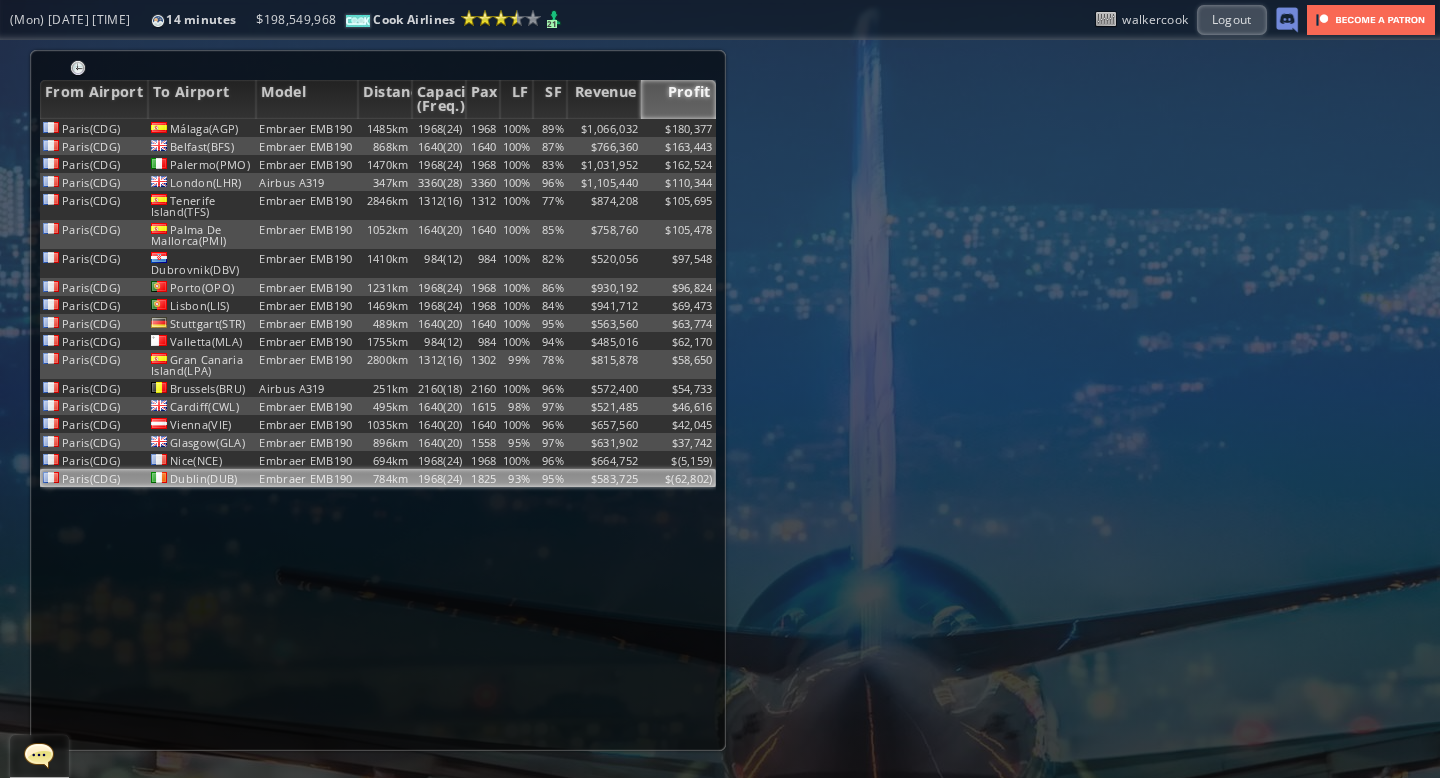 click on "$583,725" at bounding box center [604, 128] 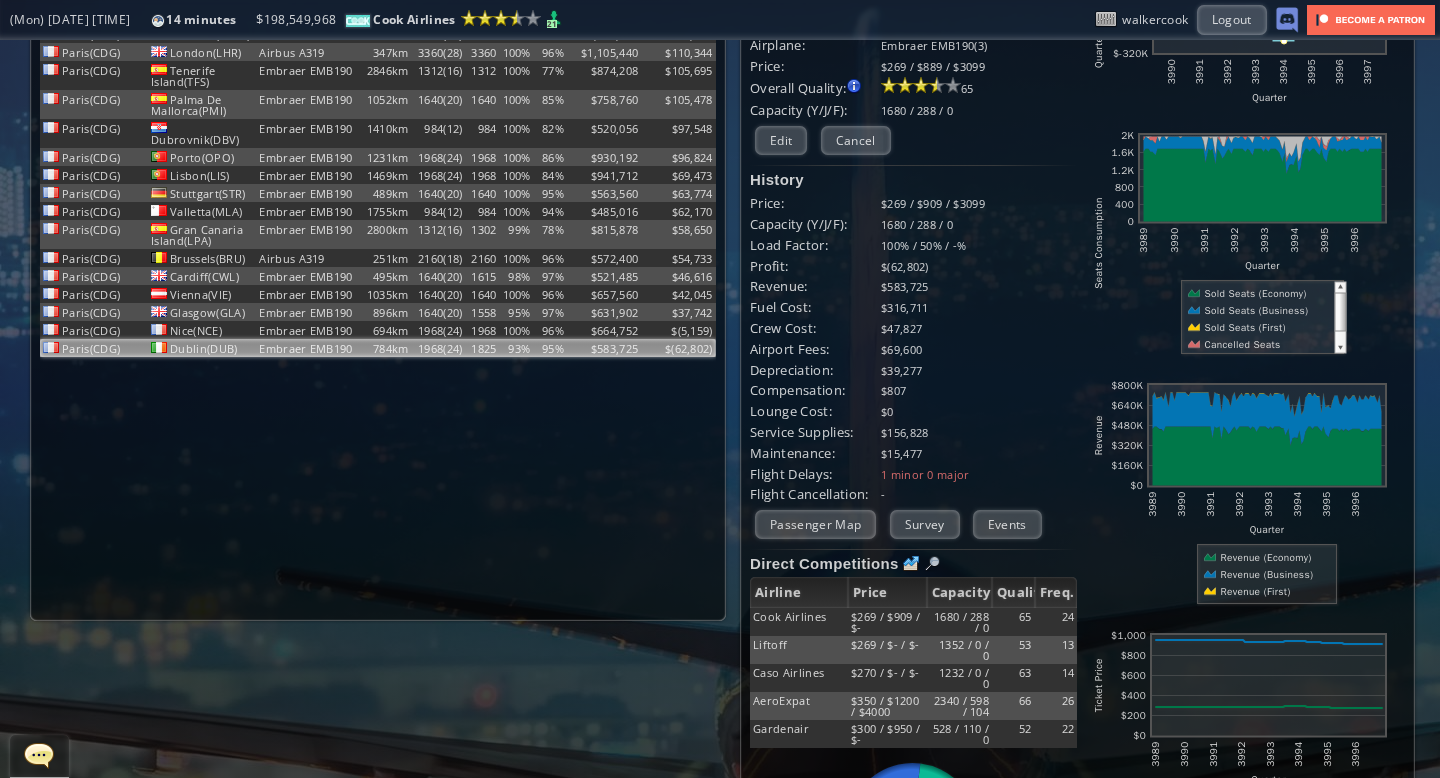 scroll, scrollTop: 0, scrollLeft: 0, axis: both 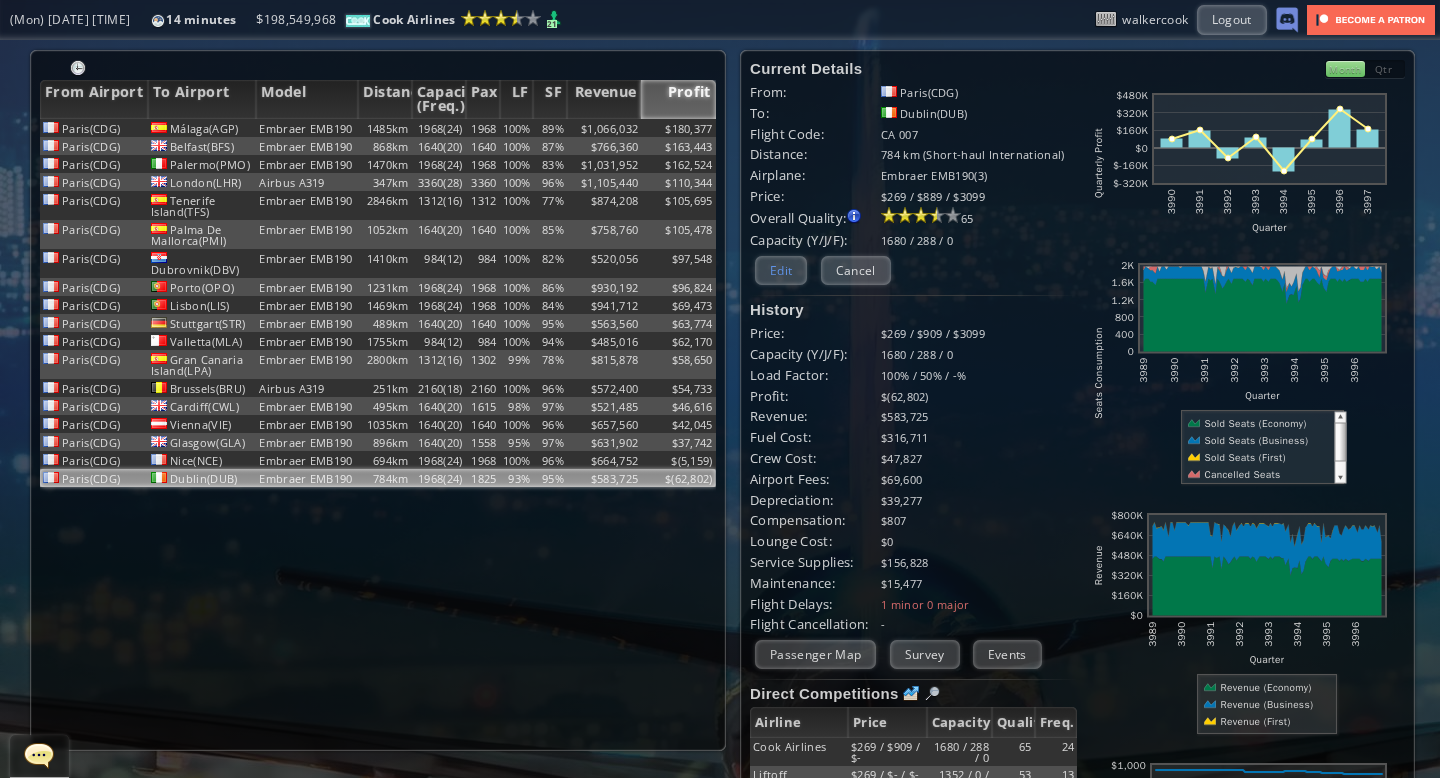click on "Edit" at bounding box center (781, 270) 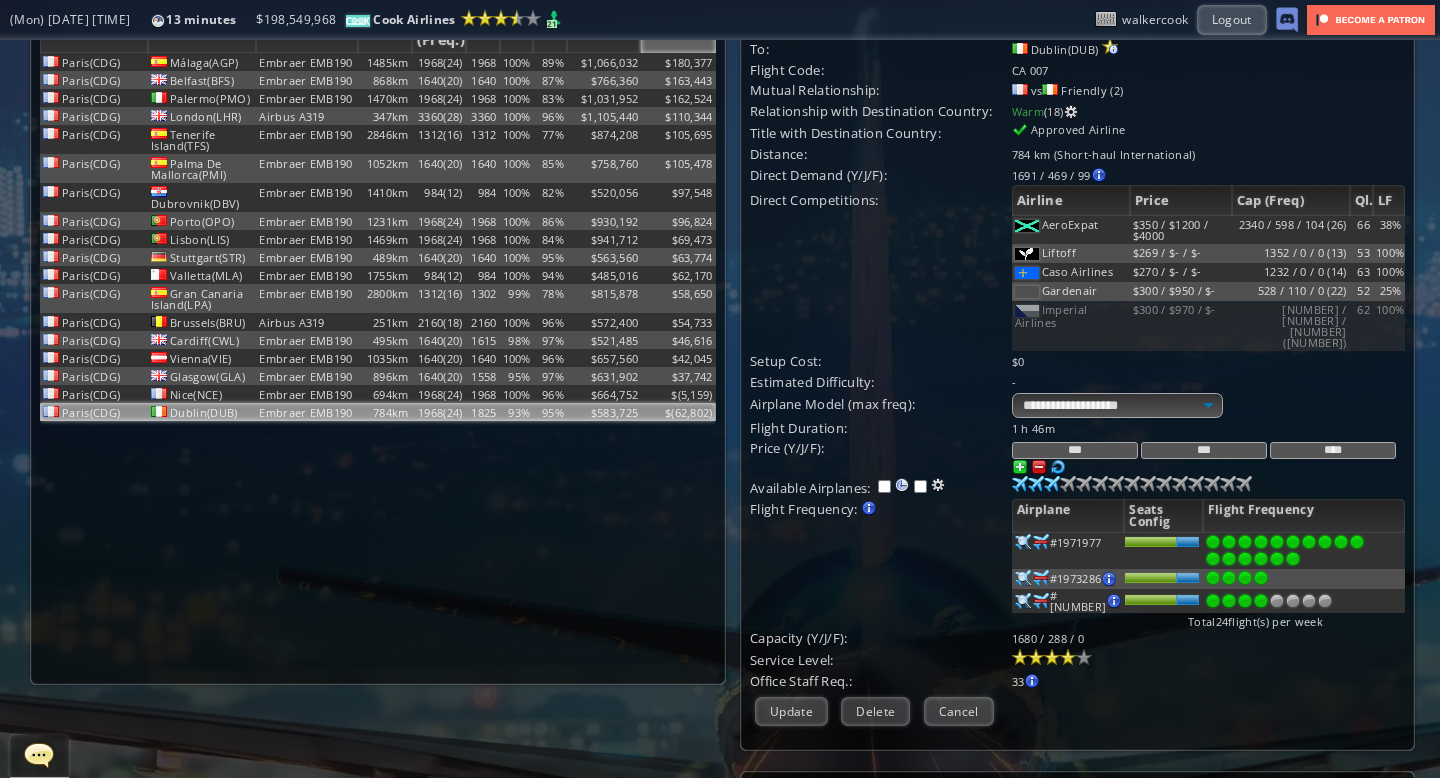 scroll, scrollTop: 71, scrollLeft: 0, axis: vertical 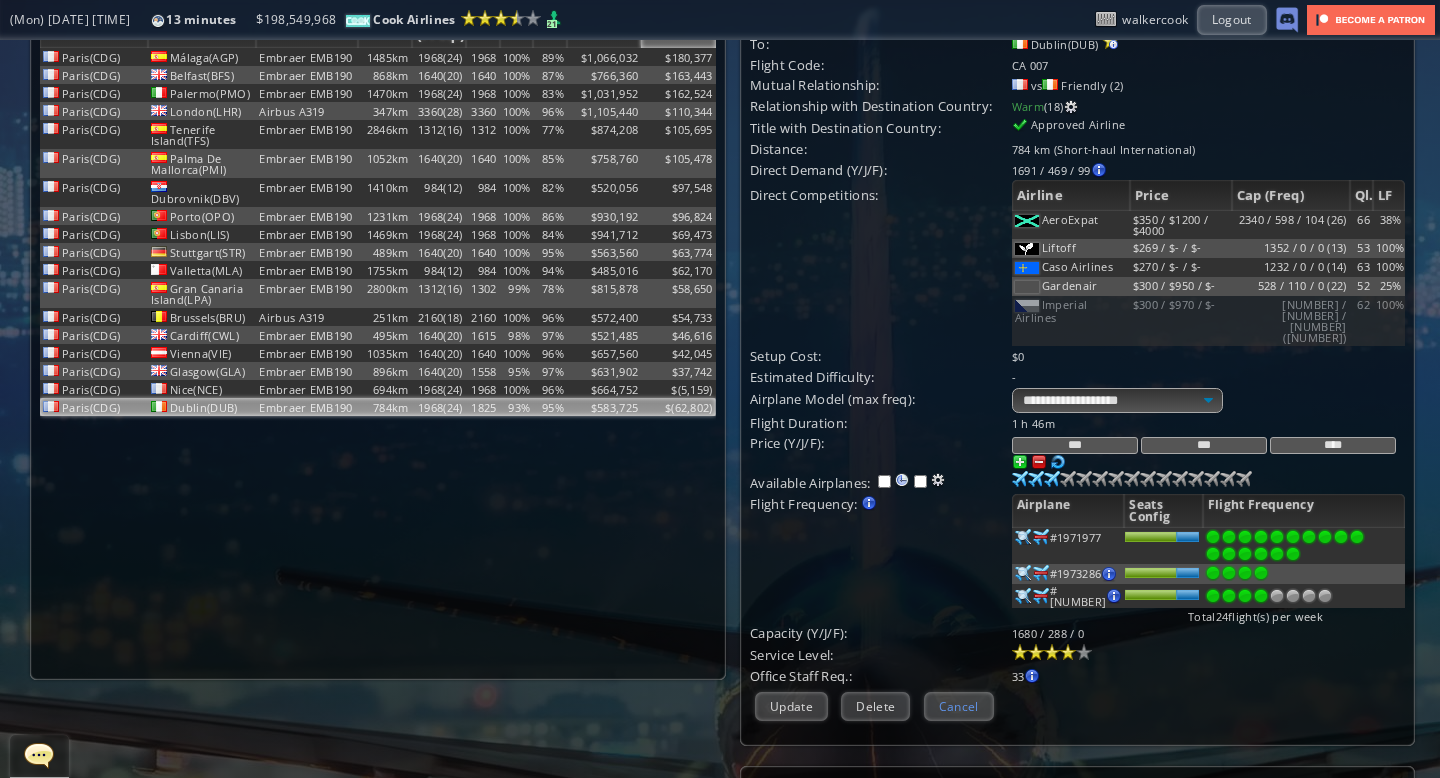 click on "Cancel" at bounding box center [959, 706] 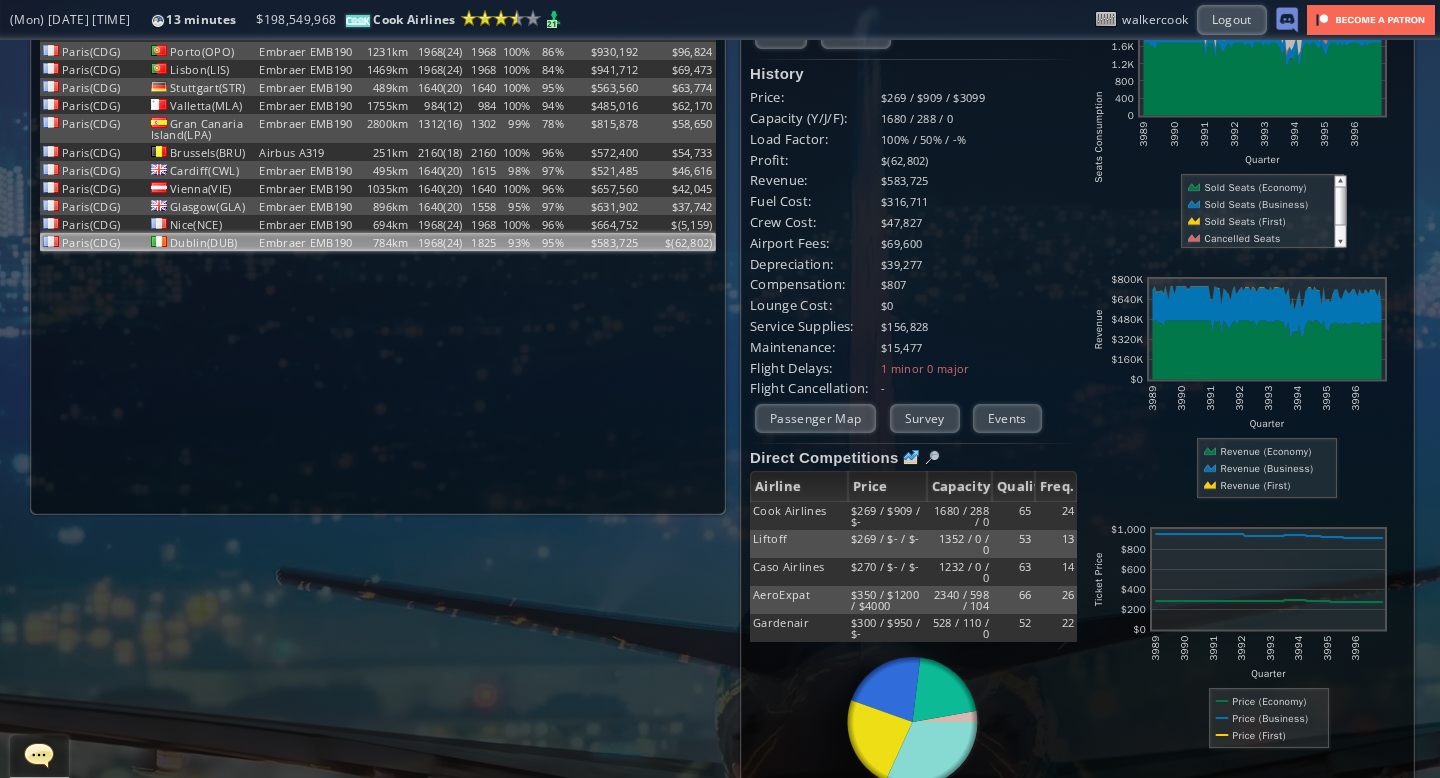 scroll, scrollTop: 0, scrollLeft: 0, axis: both 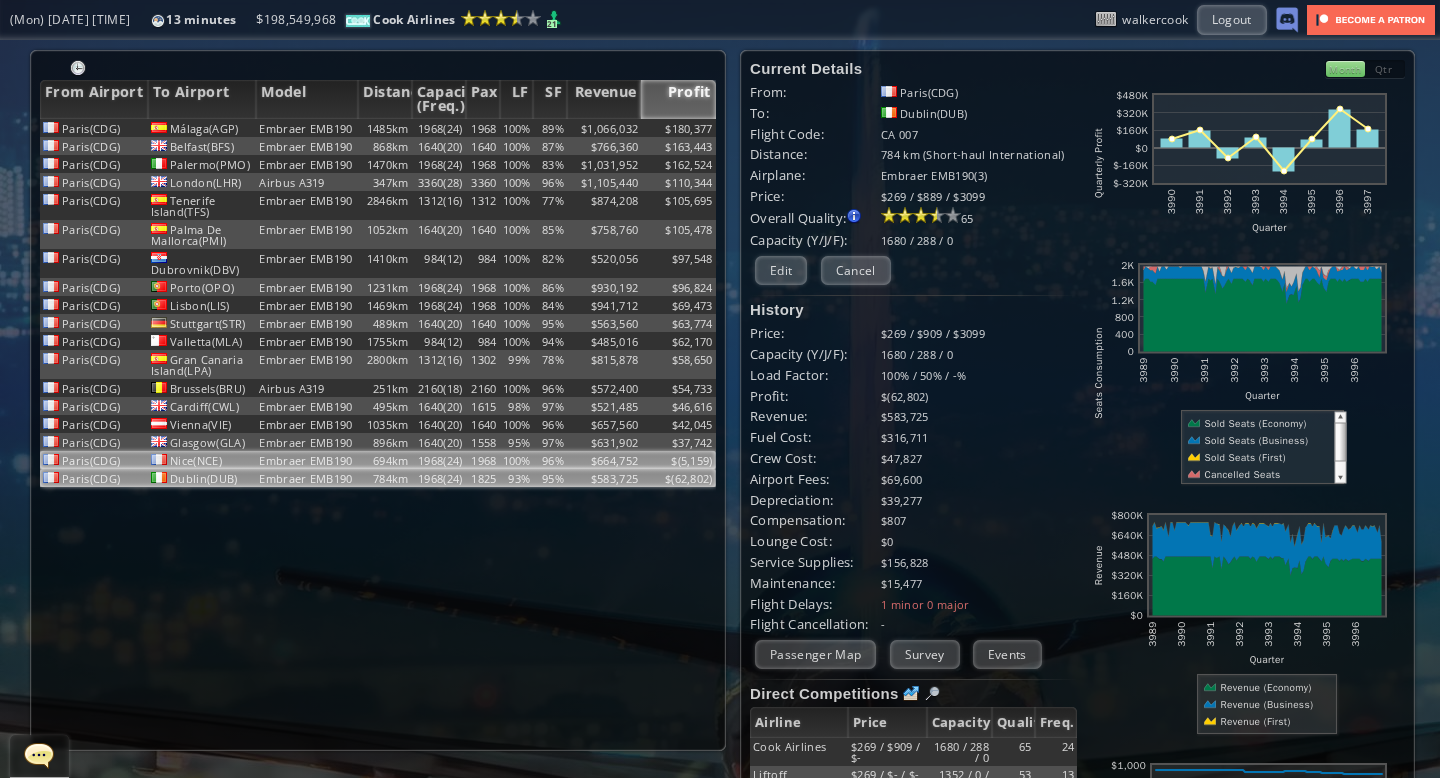 click on "100%" at bounding box center (517, 128) 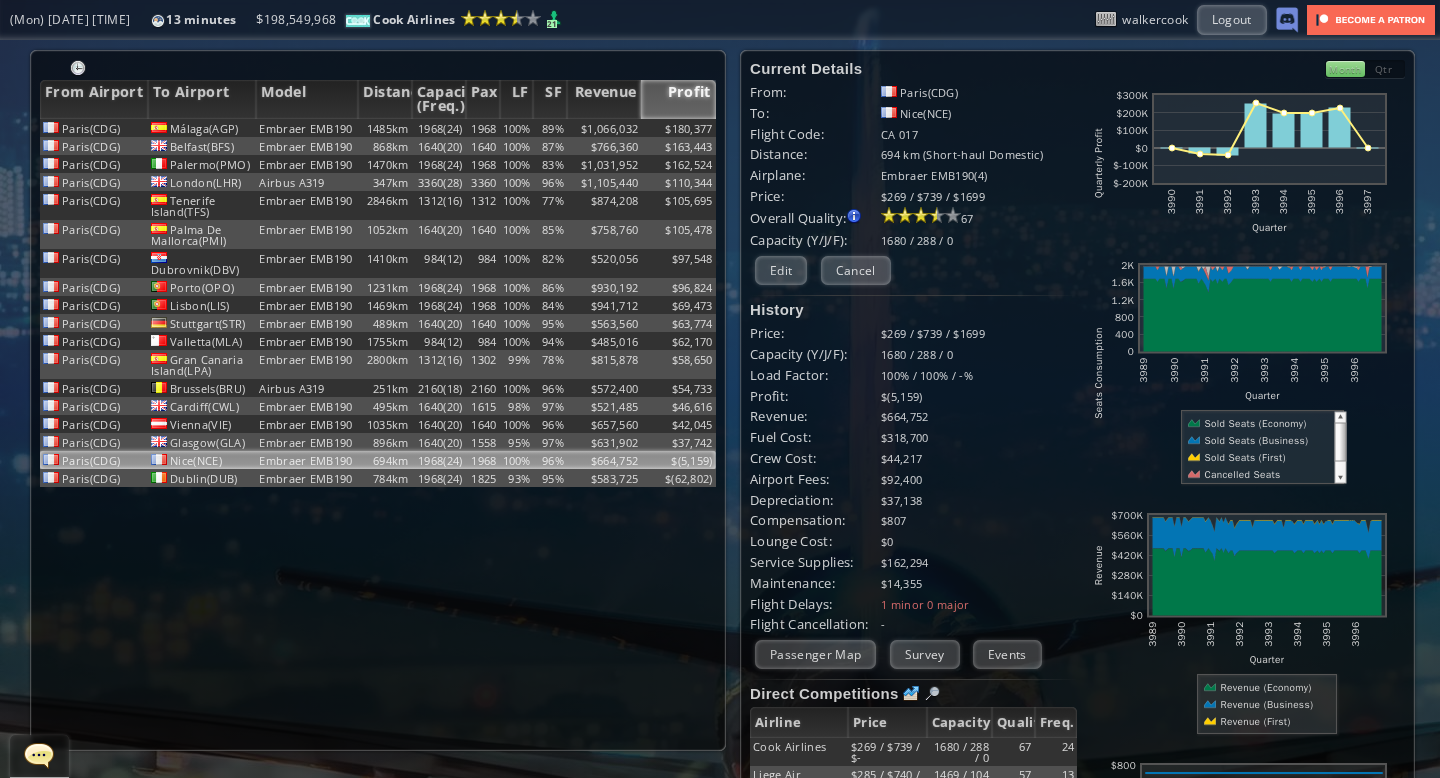 click on "Month" at bounding box center [1345, 69] 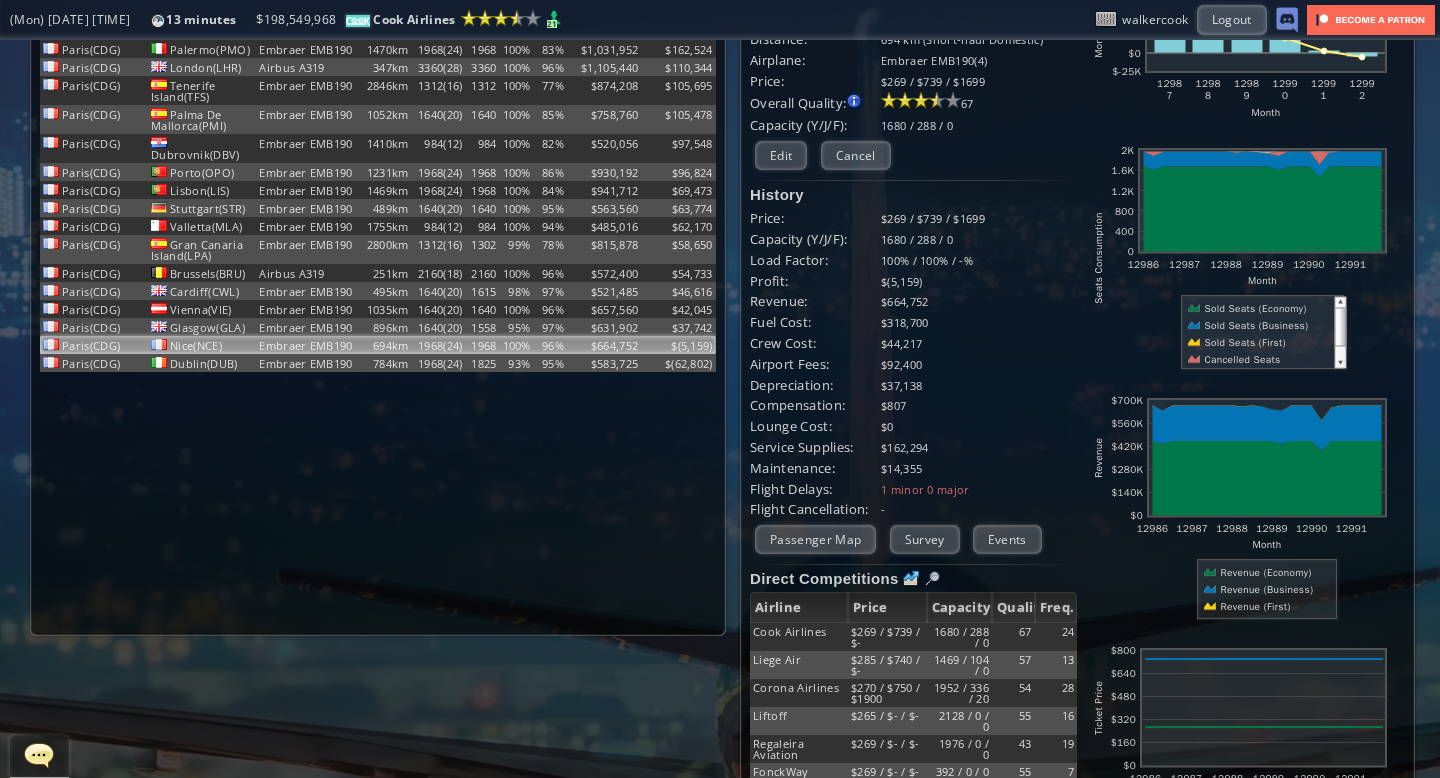 scroll, scrollTop: 0, scrollLeft: 0, axis: both 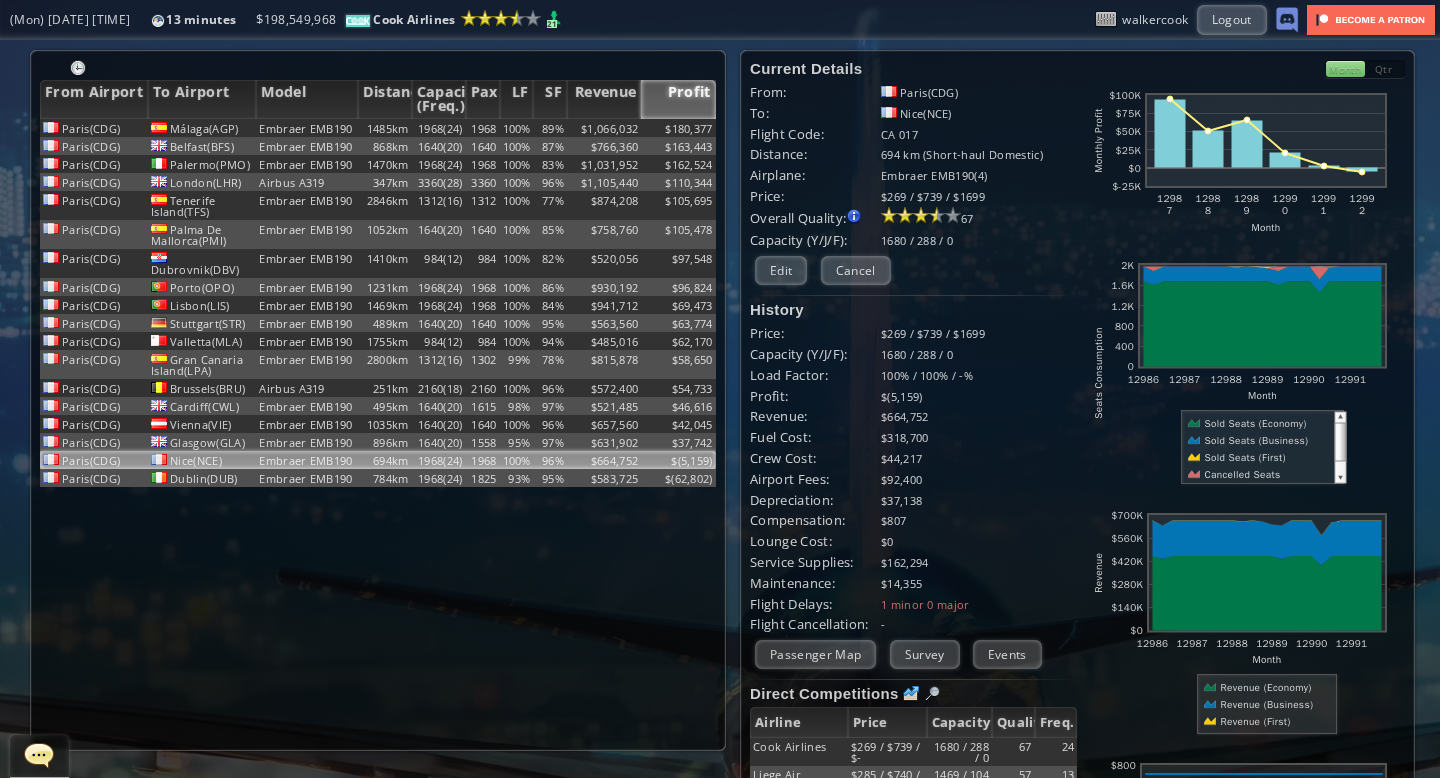 click on "Qtr" at bounding box center (1385, 69) 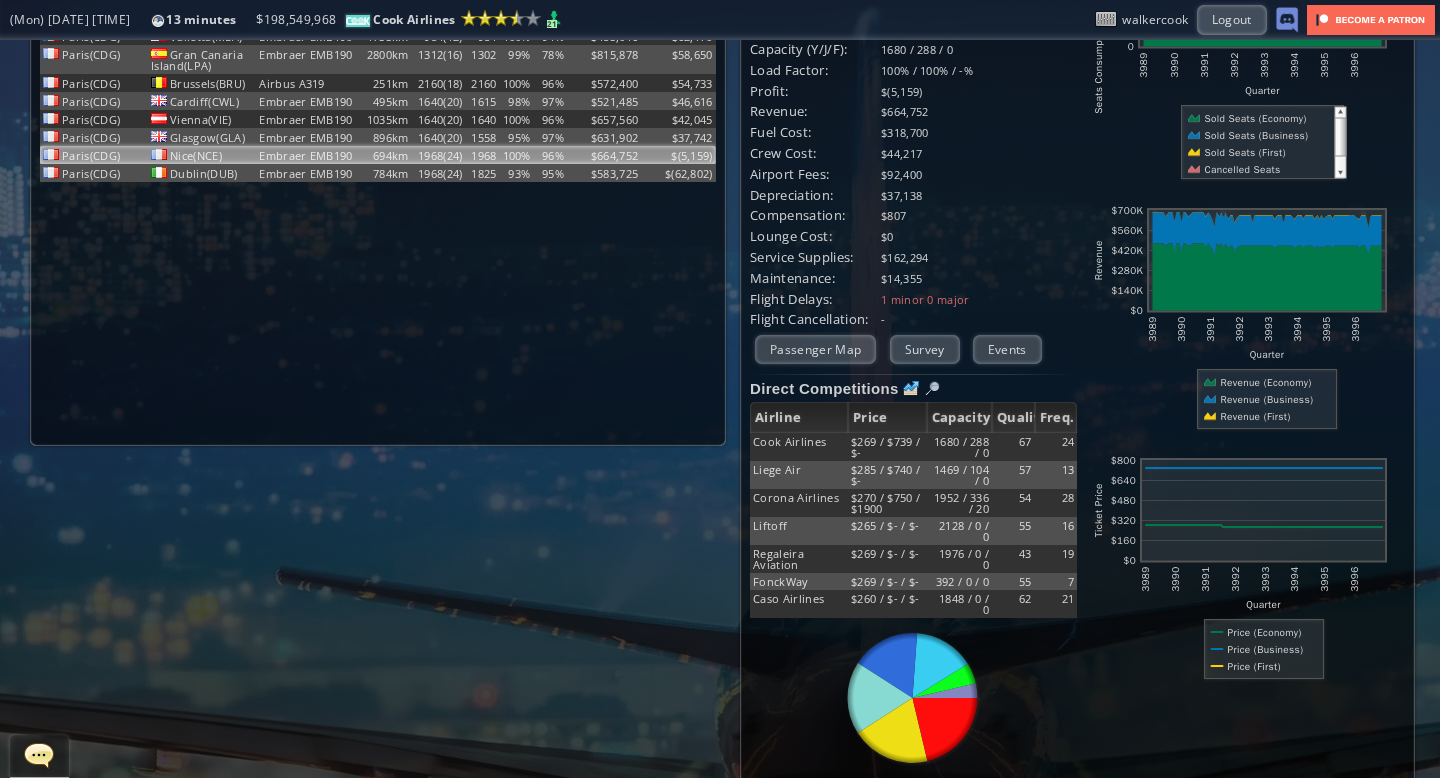 scroll, scrollTop: 0, scrollLeft: 0, axis: both 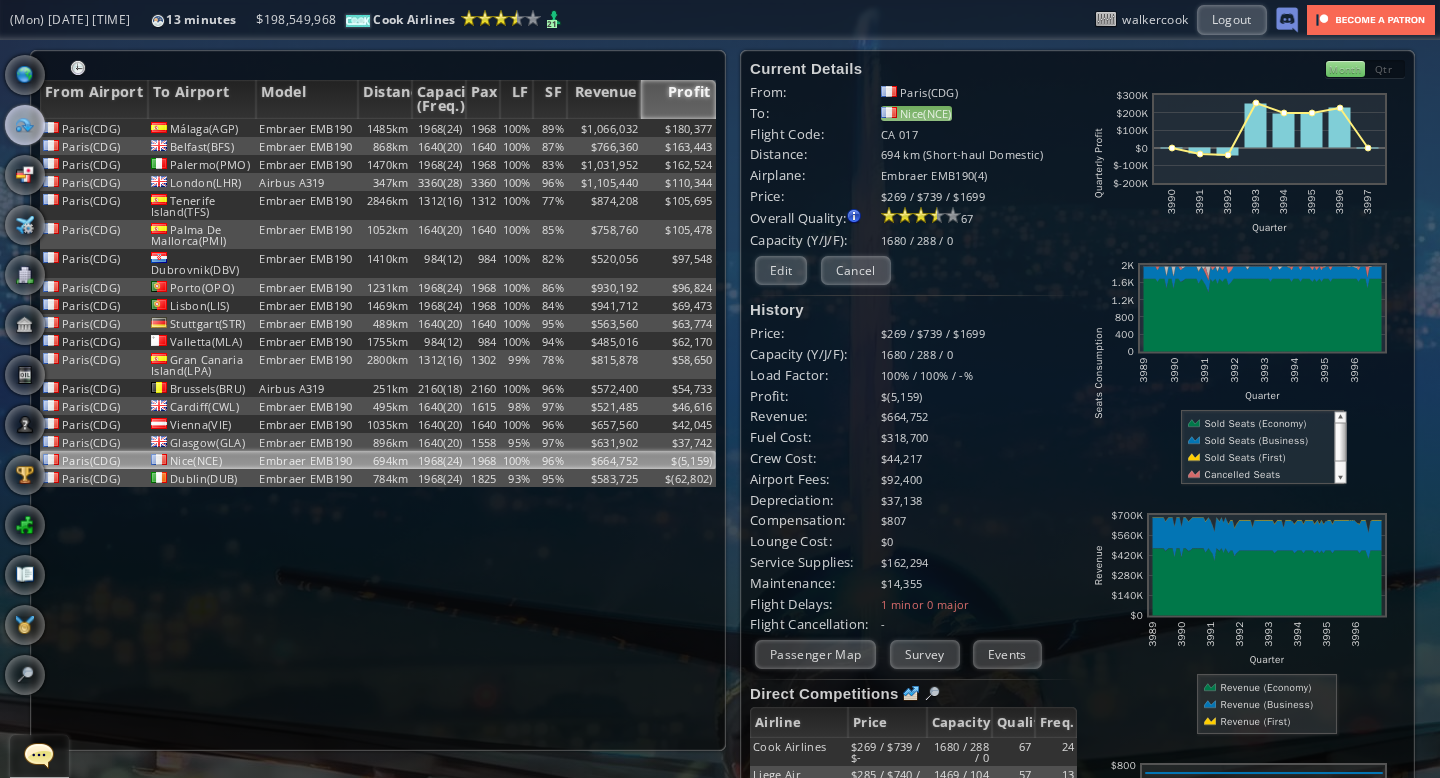 click on "Nice(NCE)" at bounding box center [916, 113] 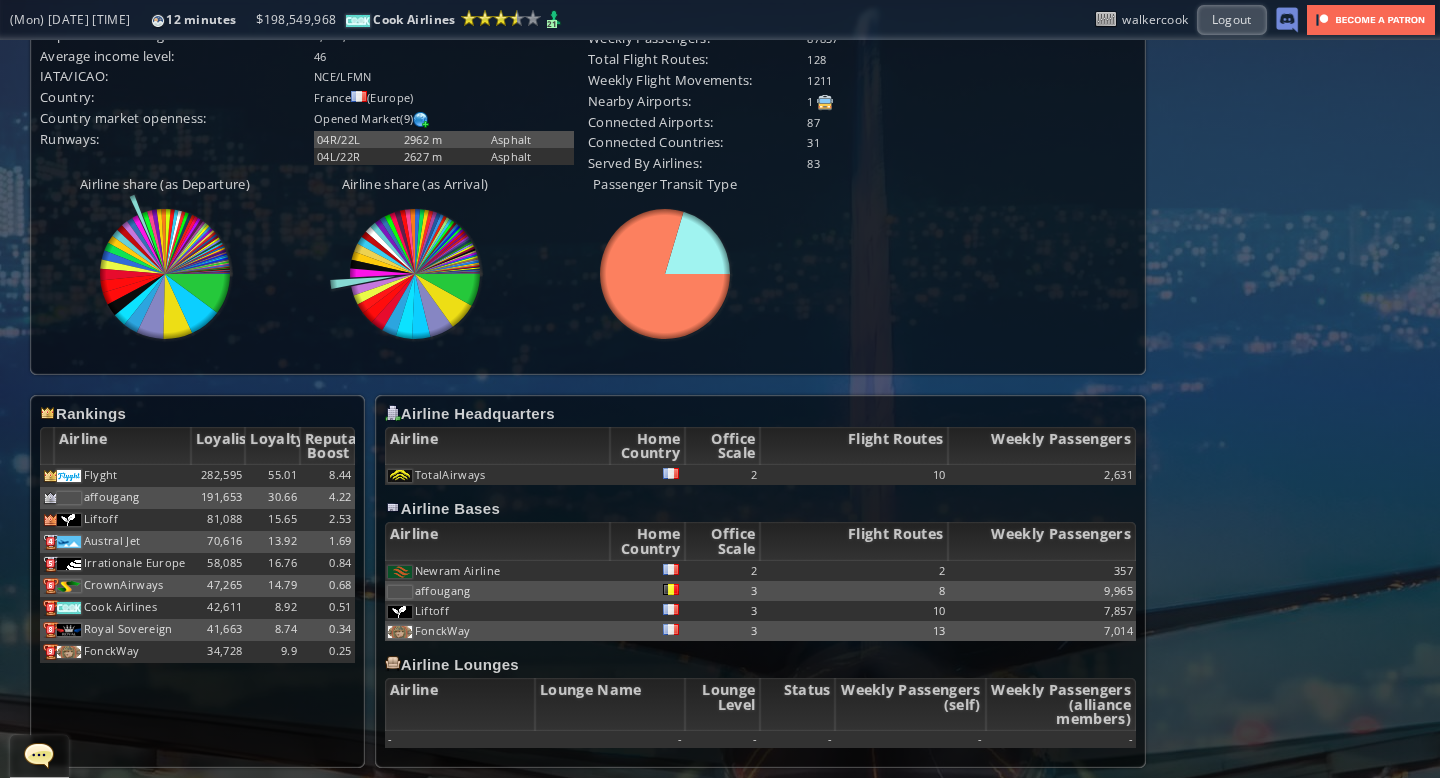 scroll, scrollTop: 0, scrollLeft: 0, axis: both 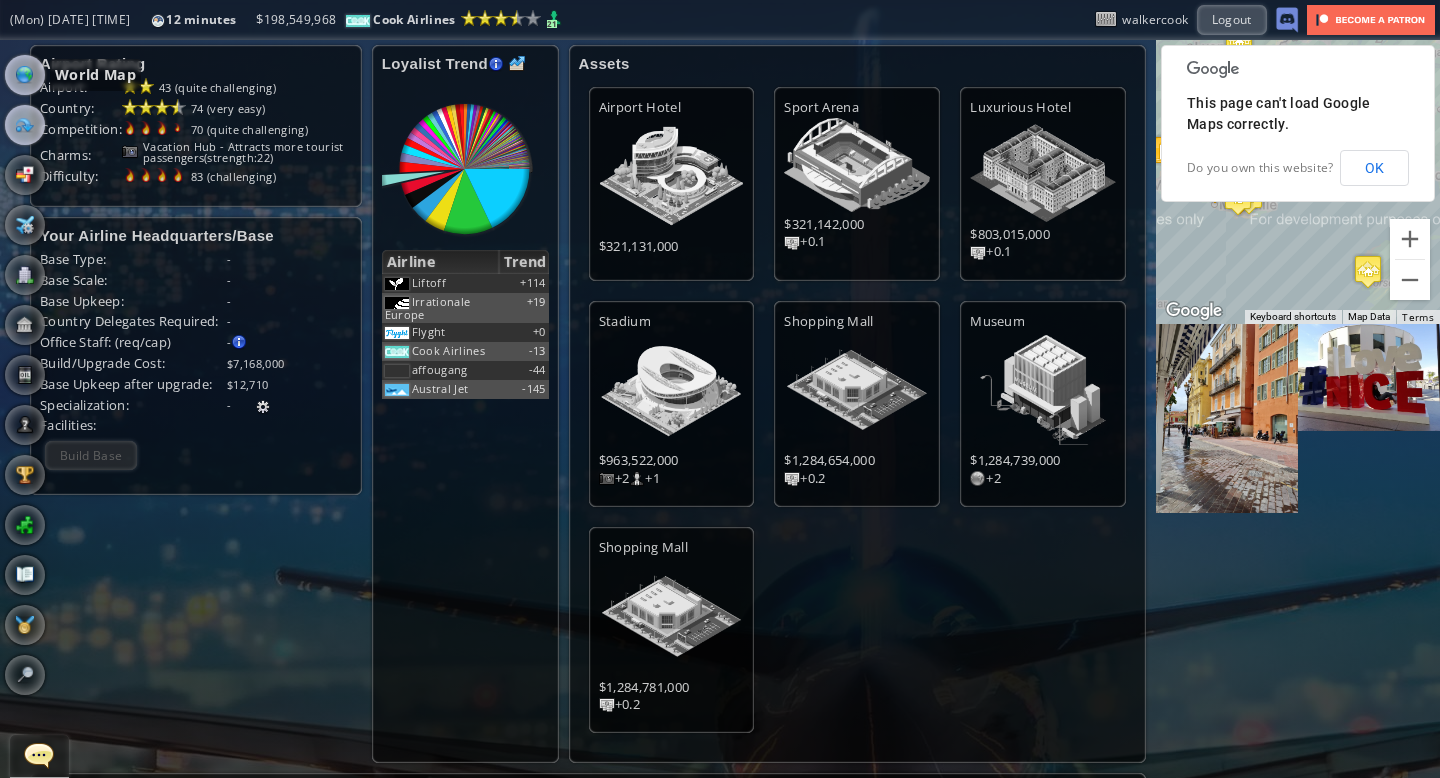 click at bounding box center [25, 75] 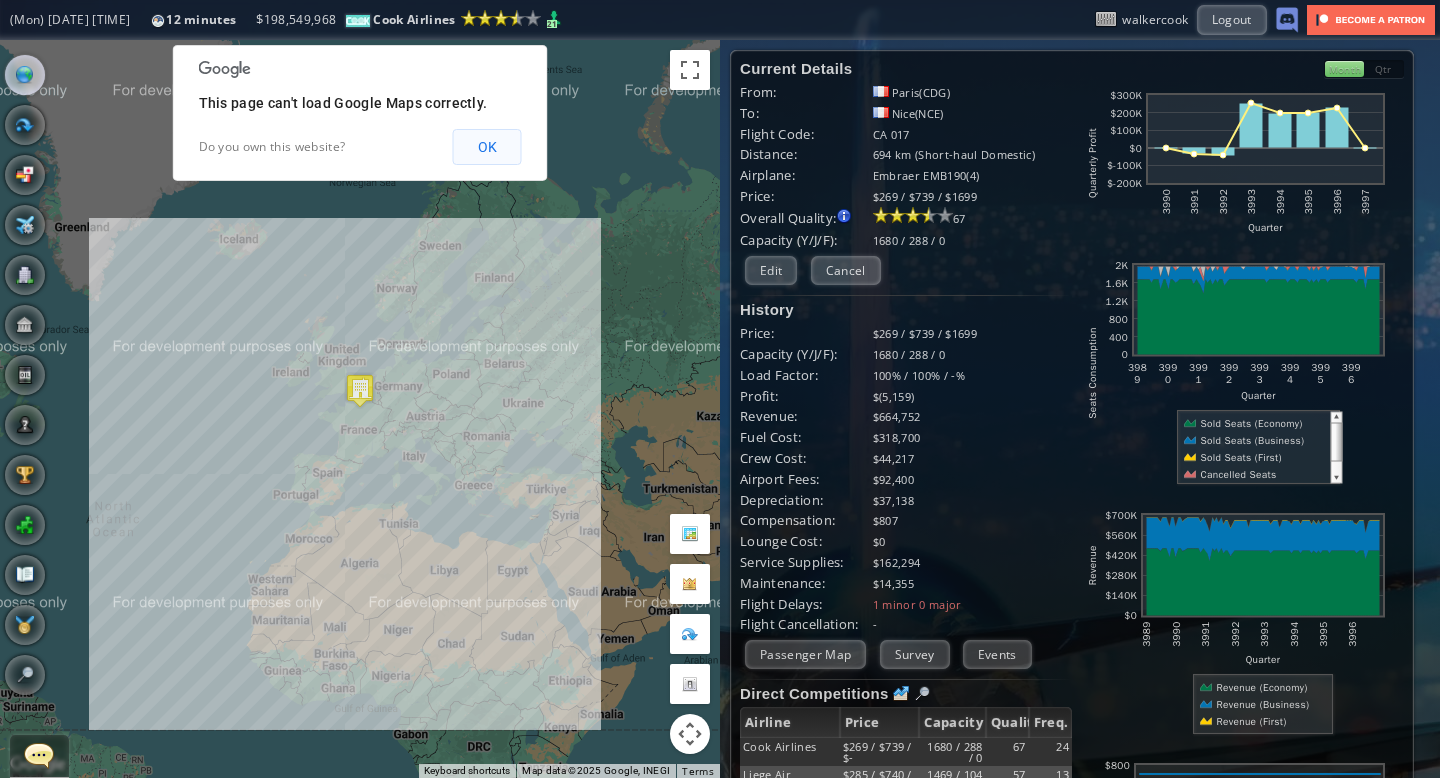 click on "OK" at bounding box center [487, 147] 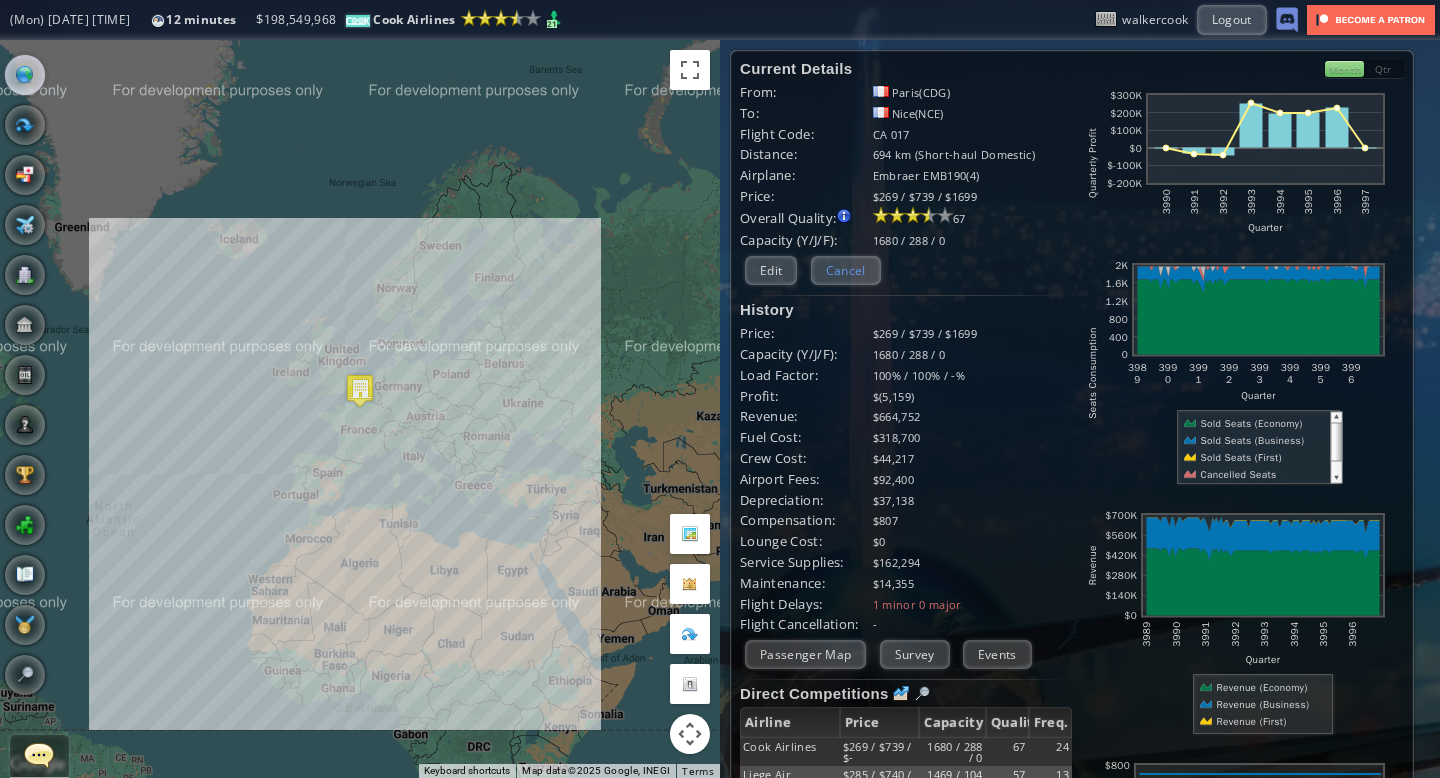 click on "Cancel" at bounding box center [846, 270] 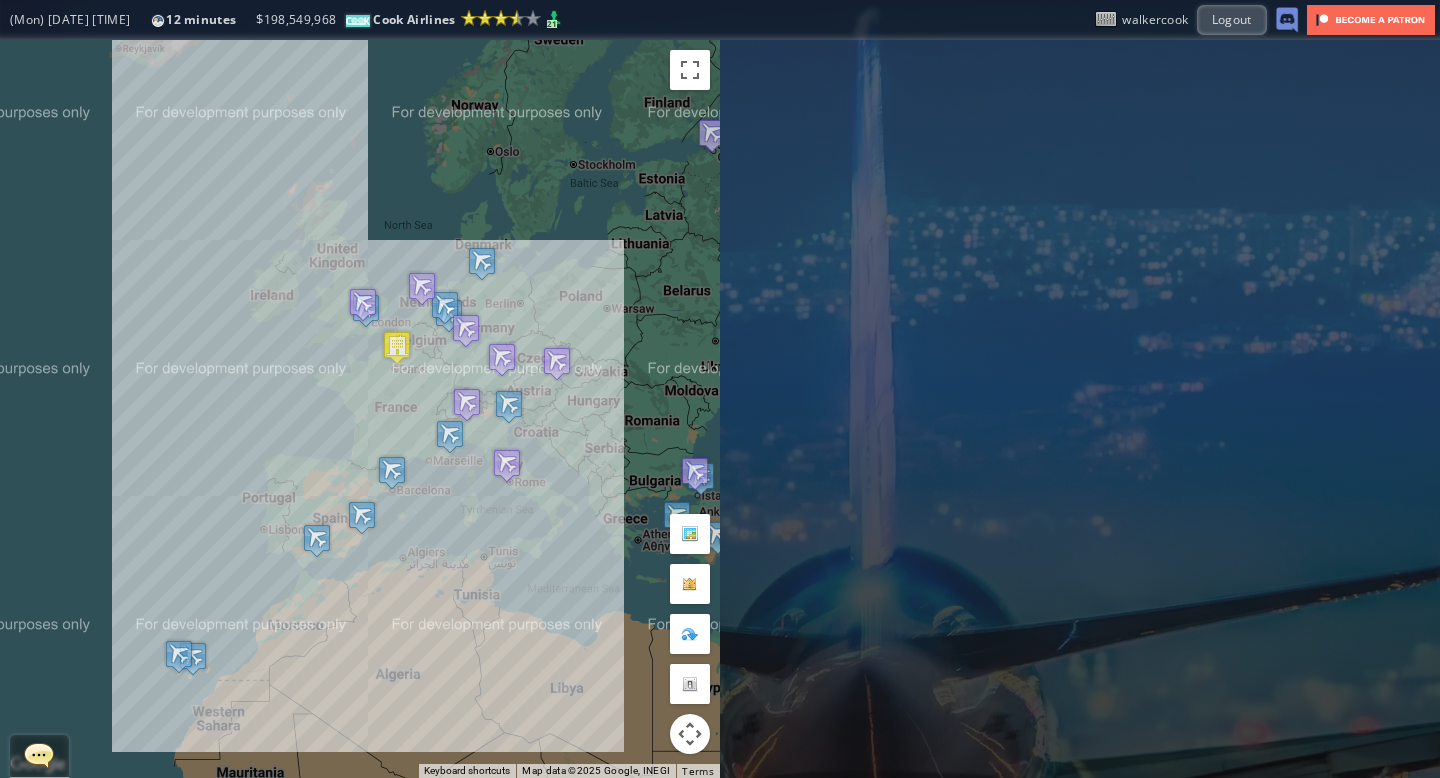 drag, startPoint x: 251, startPoint y: 284, endPoint x: 423, endPoint y: 241, distance: 177.29355 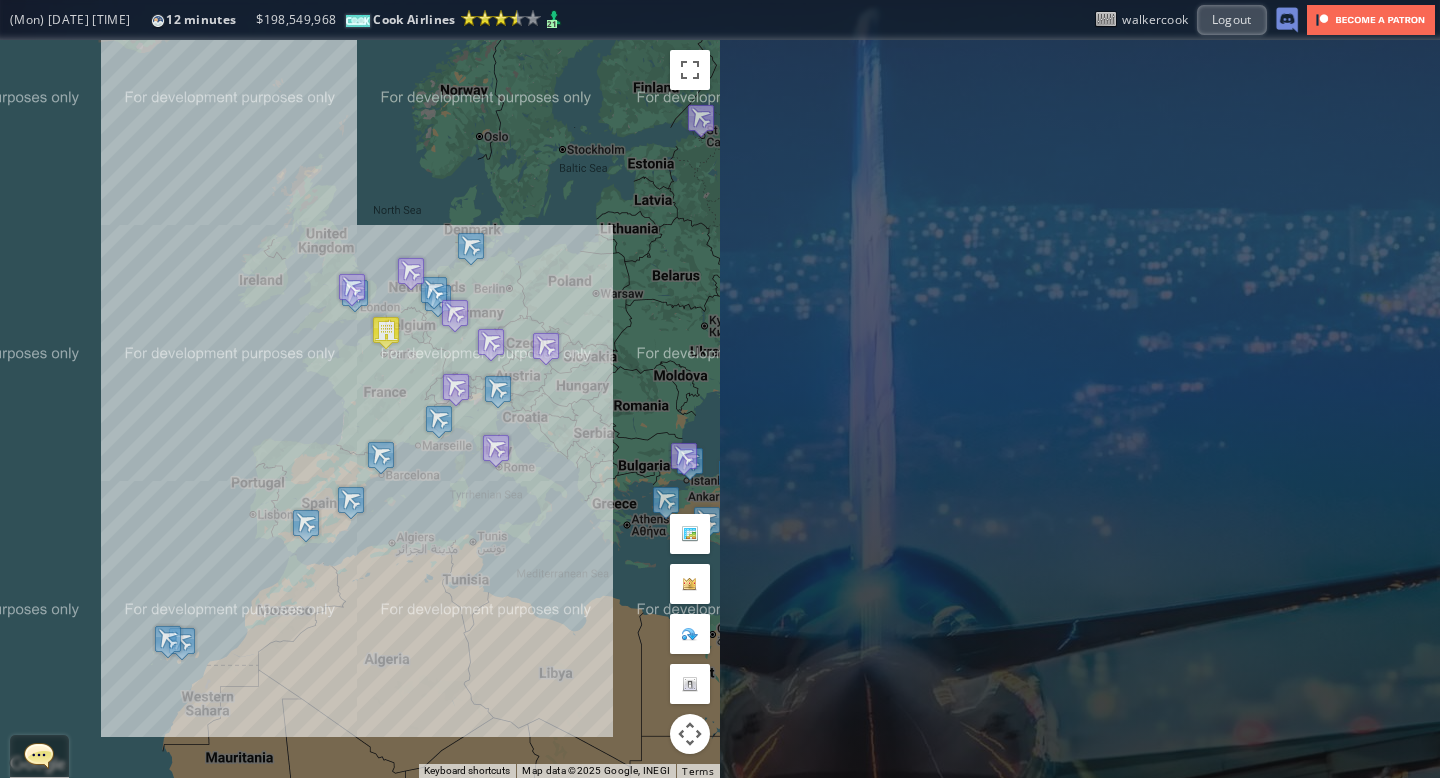 drag, startPoint x: 165, startPoint y: 271, endPoint x: 153, endPoint y: 254, distance: 20.808653 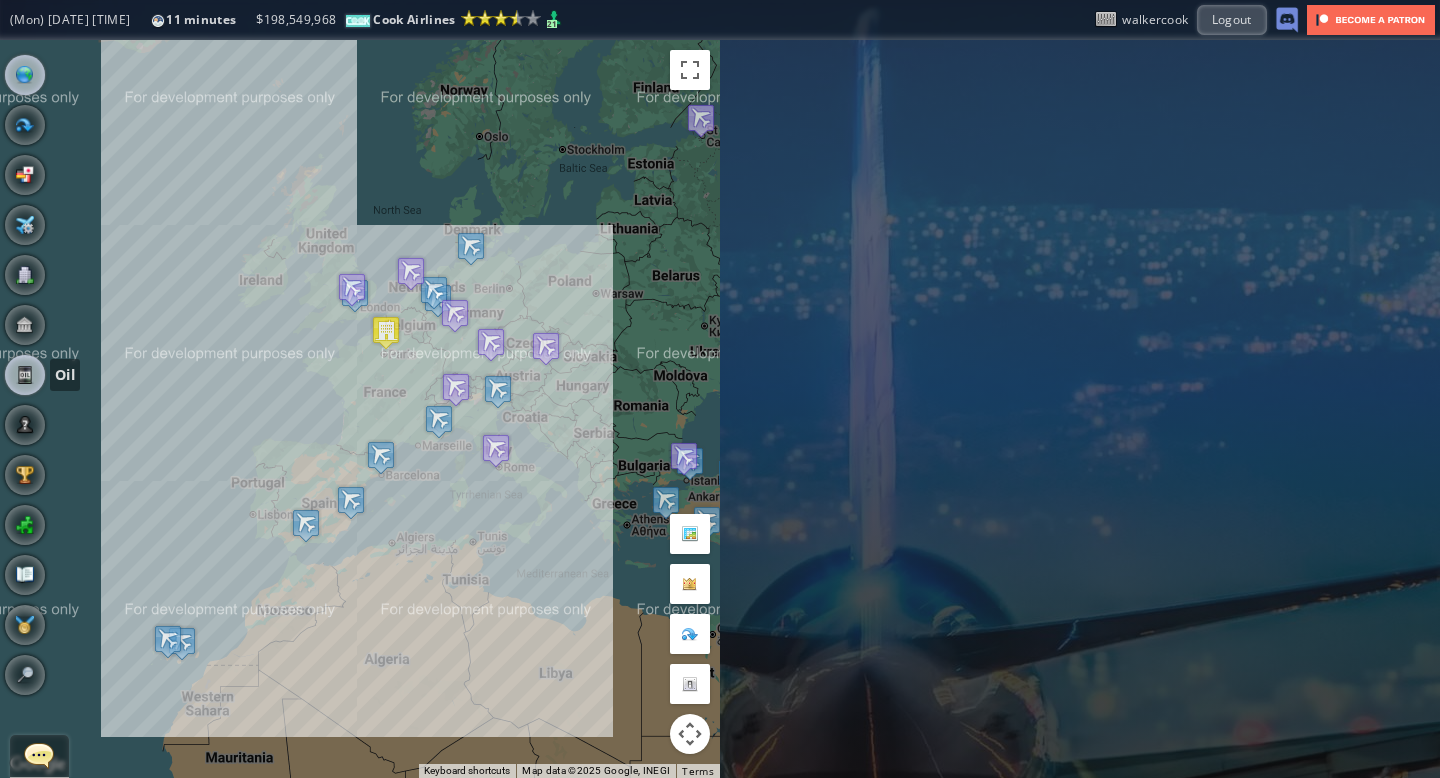 click at bounding box center [25, 375] 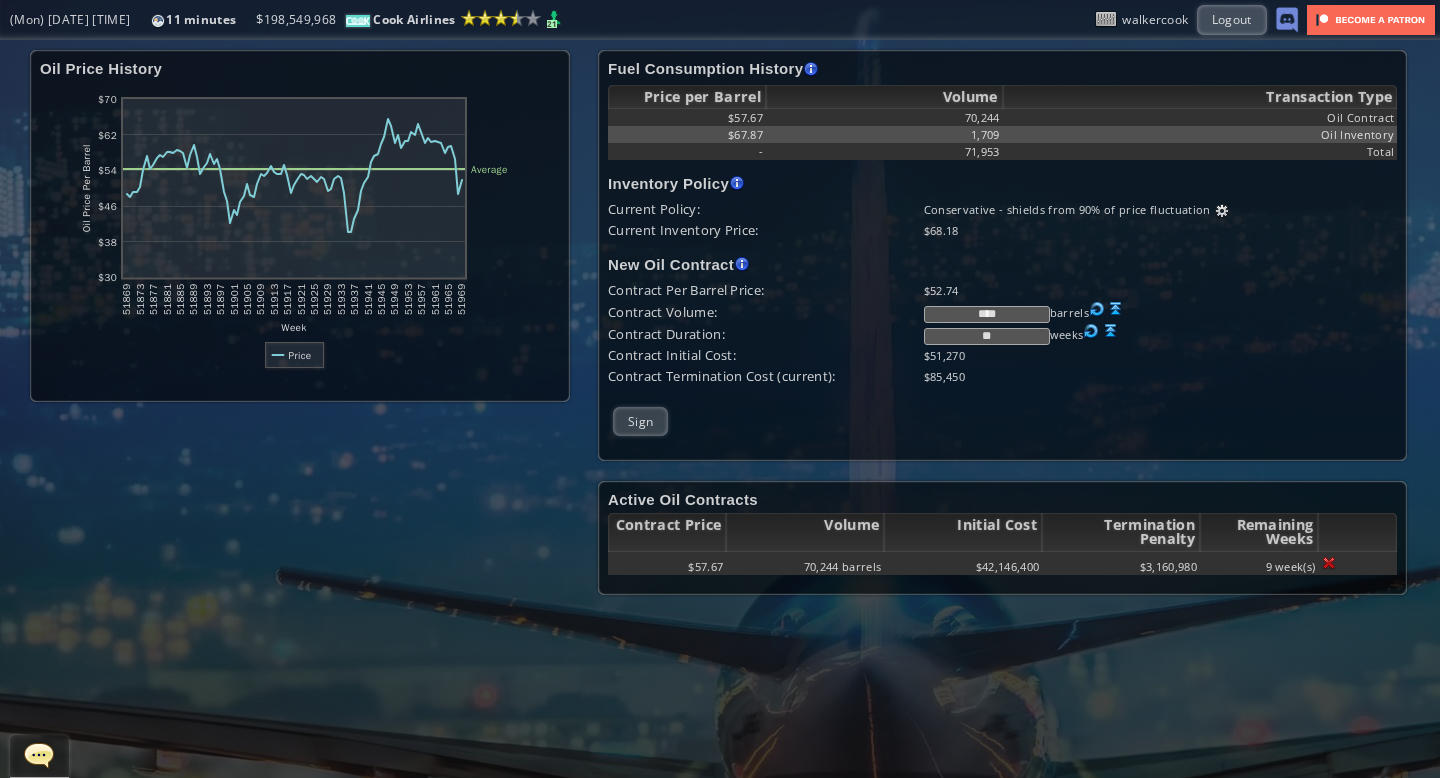 click at bounding box center (1116, 309) 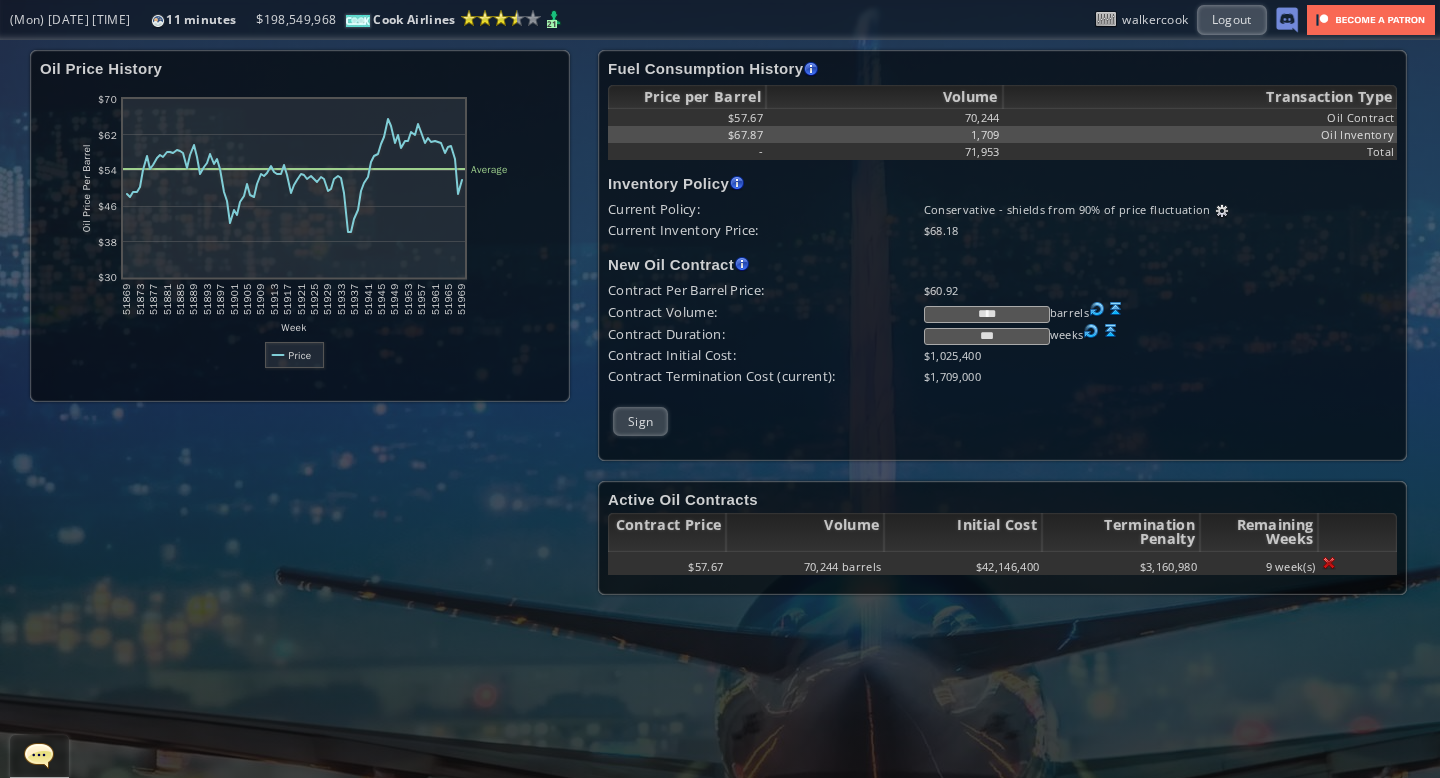click at bounding box center (1222, 211) 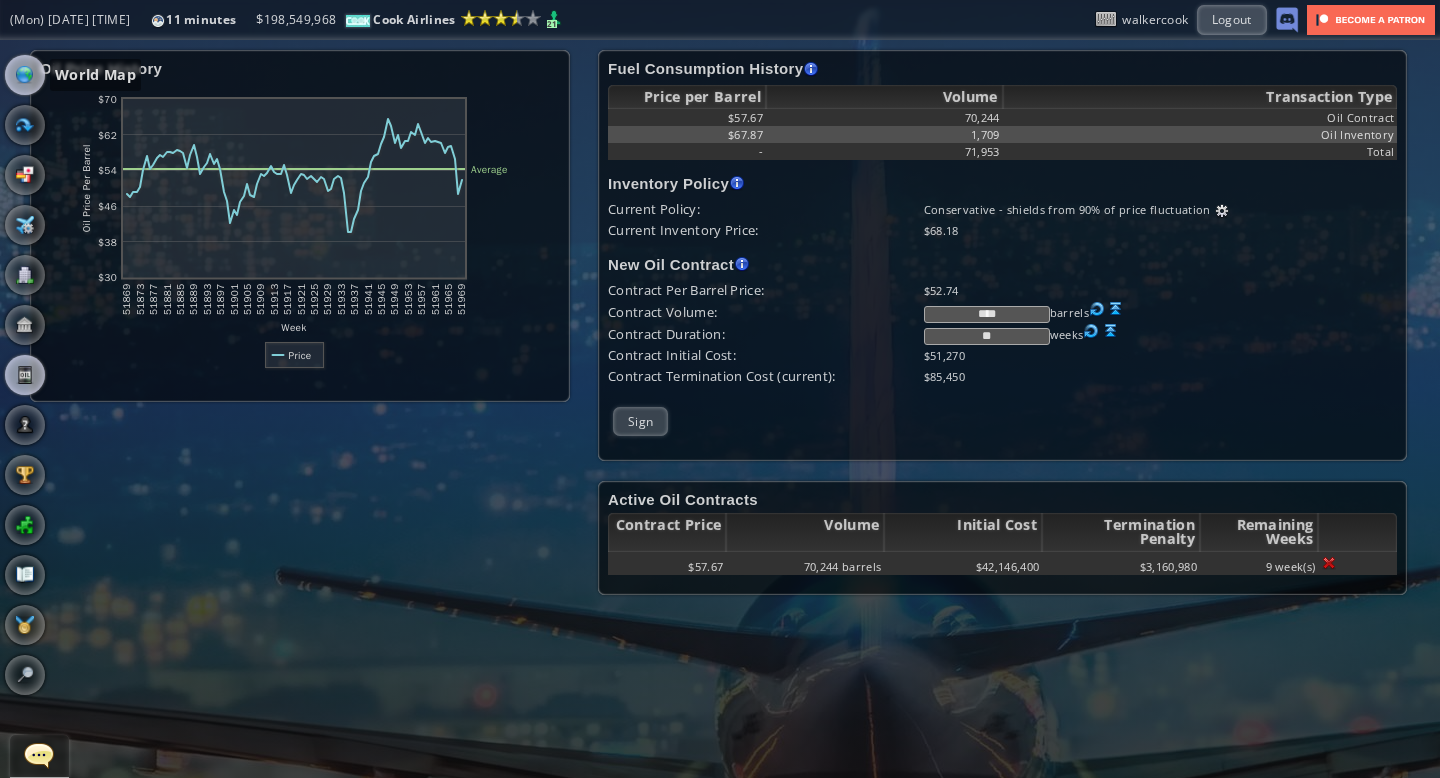 click at bounding box center [25, 75] 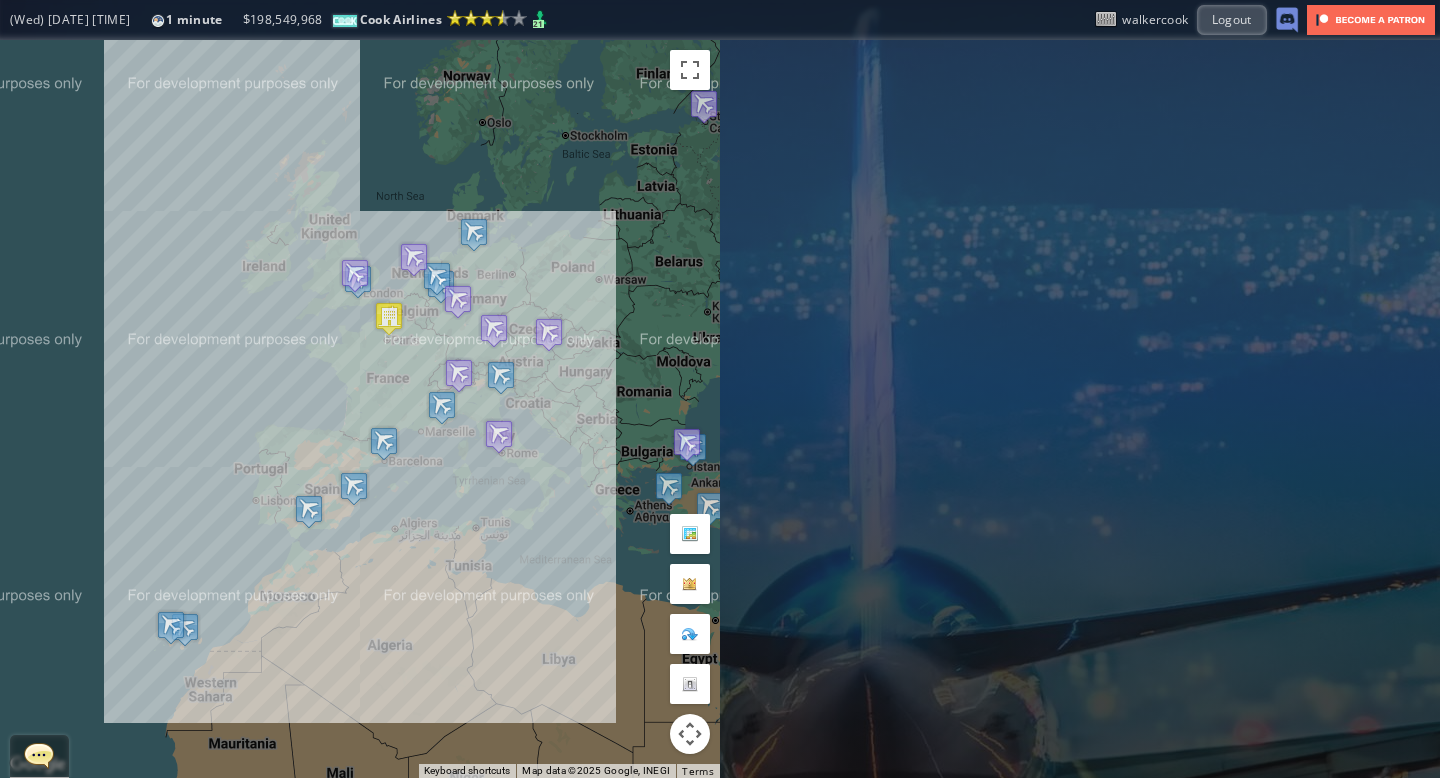 drag, startPoint x: 601, startPoint y: 324, endPoint x: 604, endPoint y: 308, distance: 16.27882 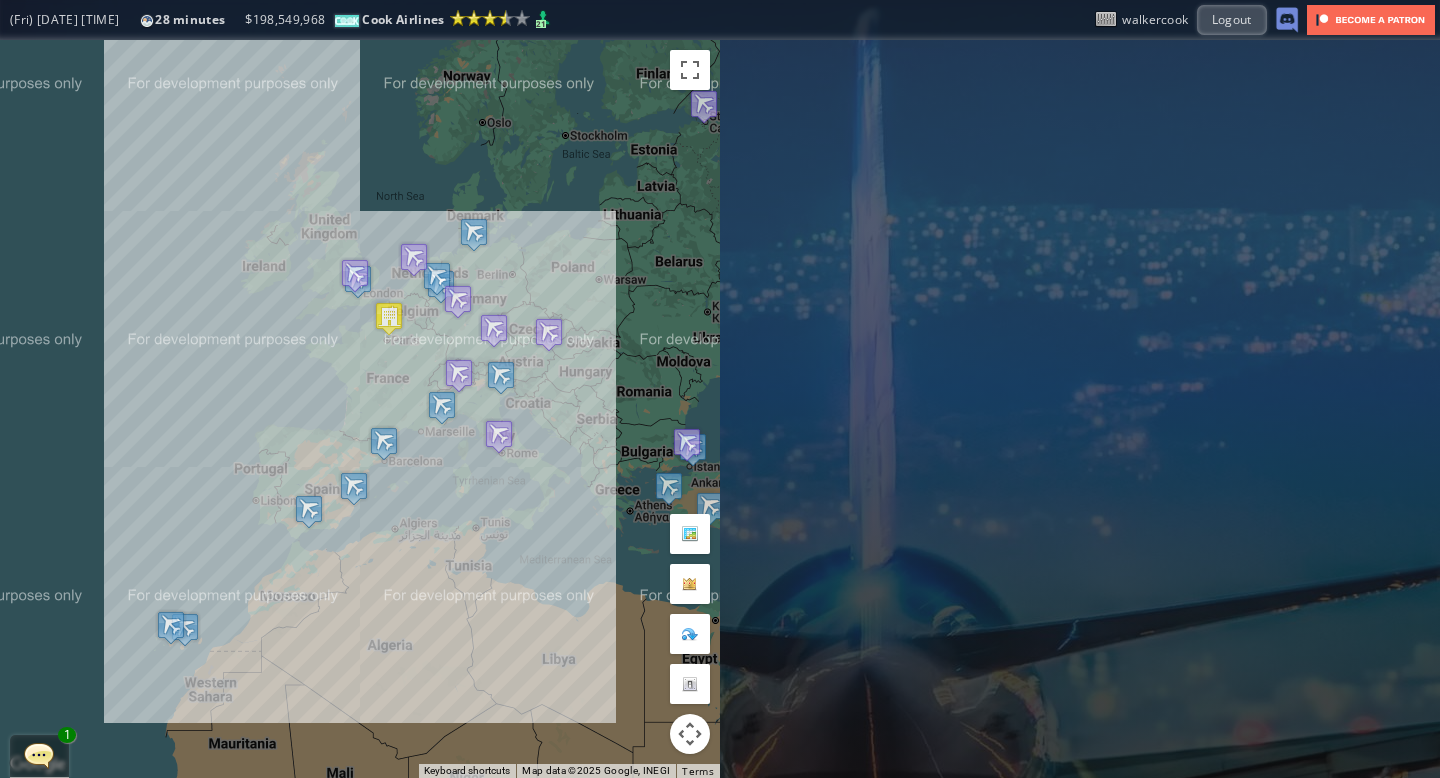 click at bounding box center [39, 755] 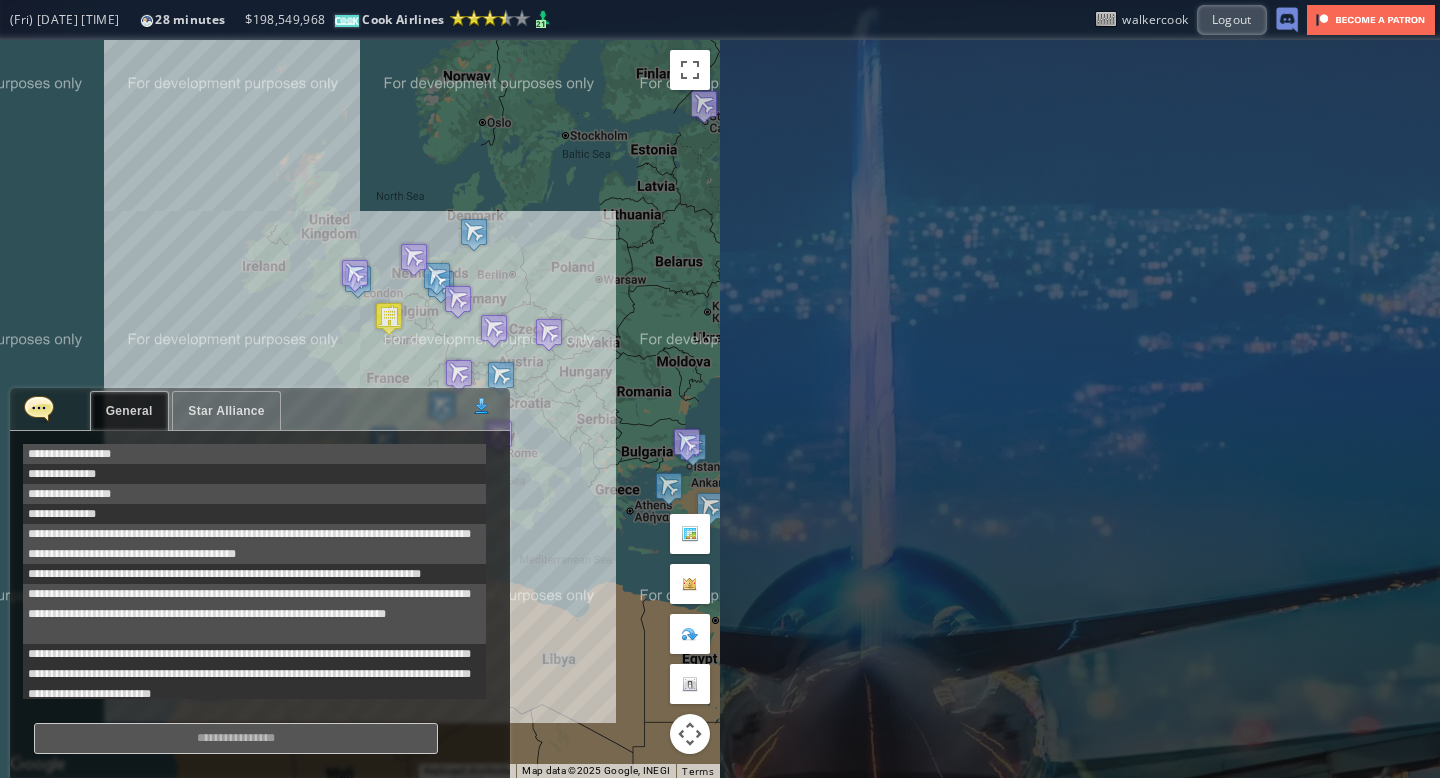 scroll, scrollTop: 678, scrollLeft: 0, axis: vertical 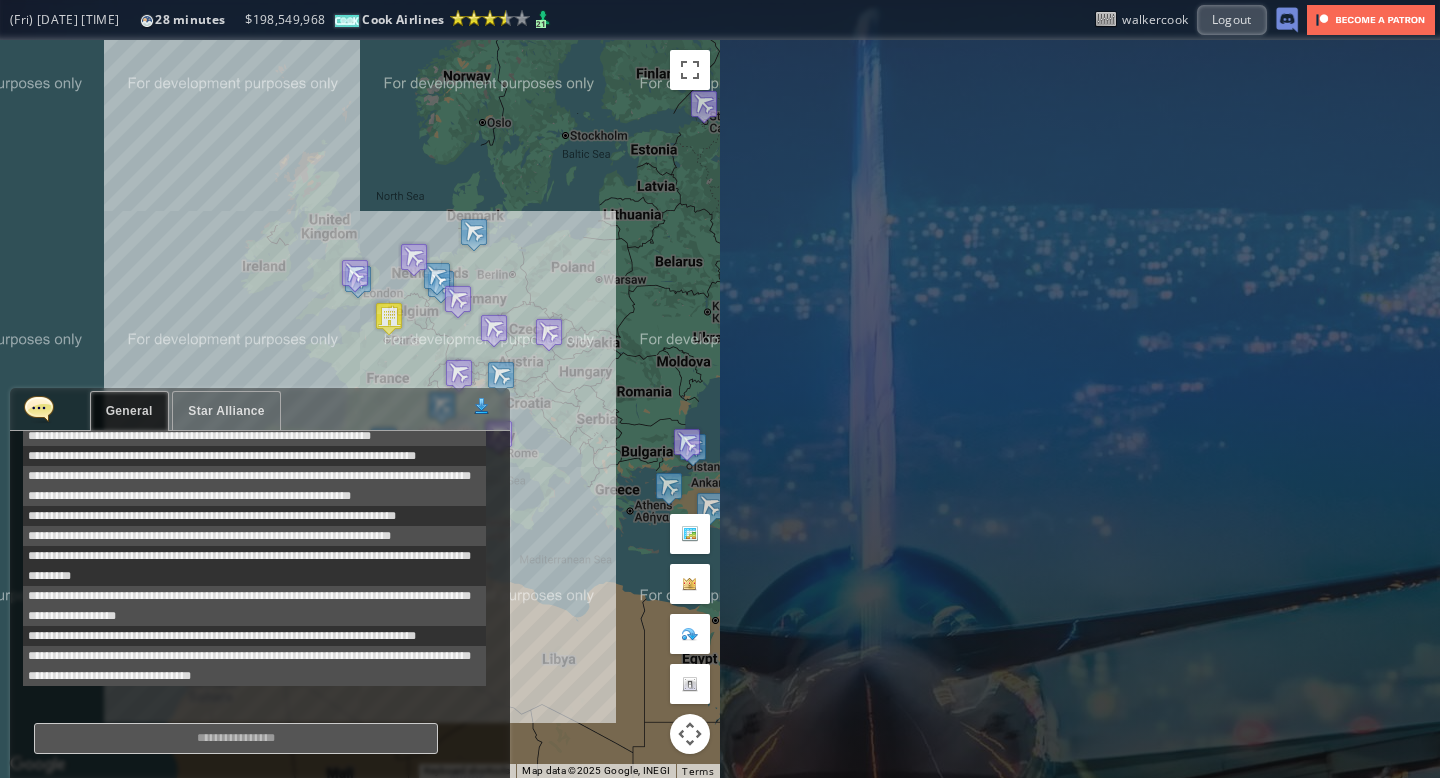 click on "Star Alliance" at bounding box center [226, 411] 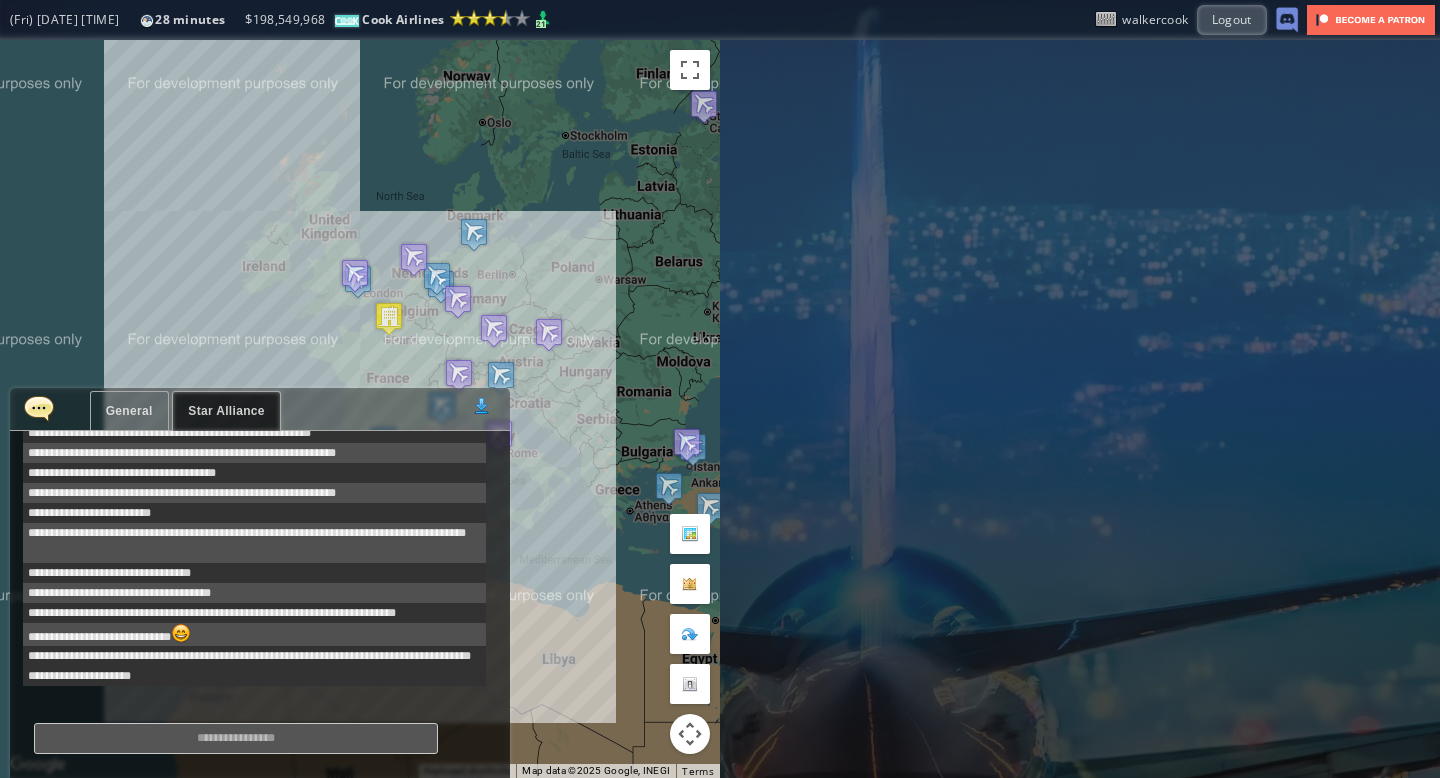 click on "General" at bounding box center (129, 411) 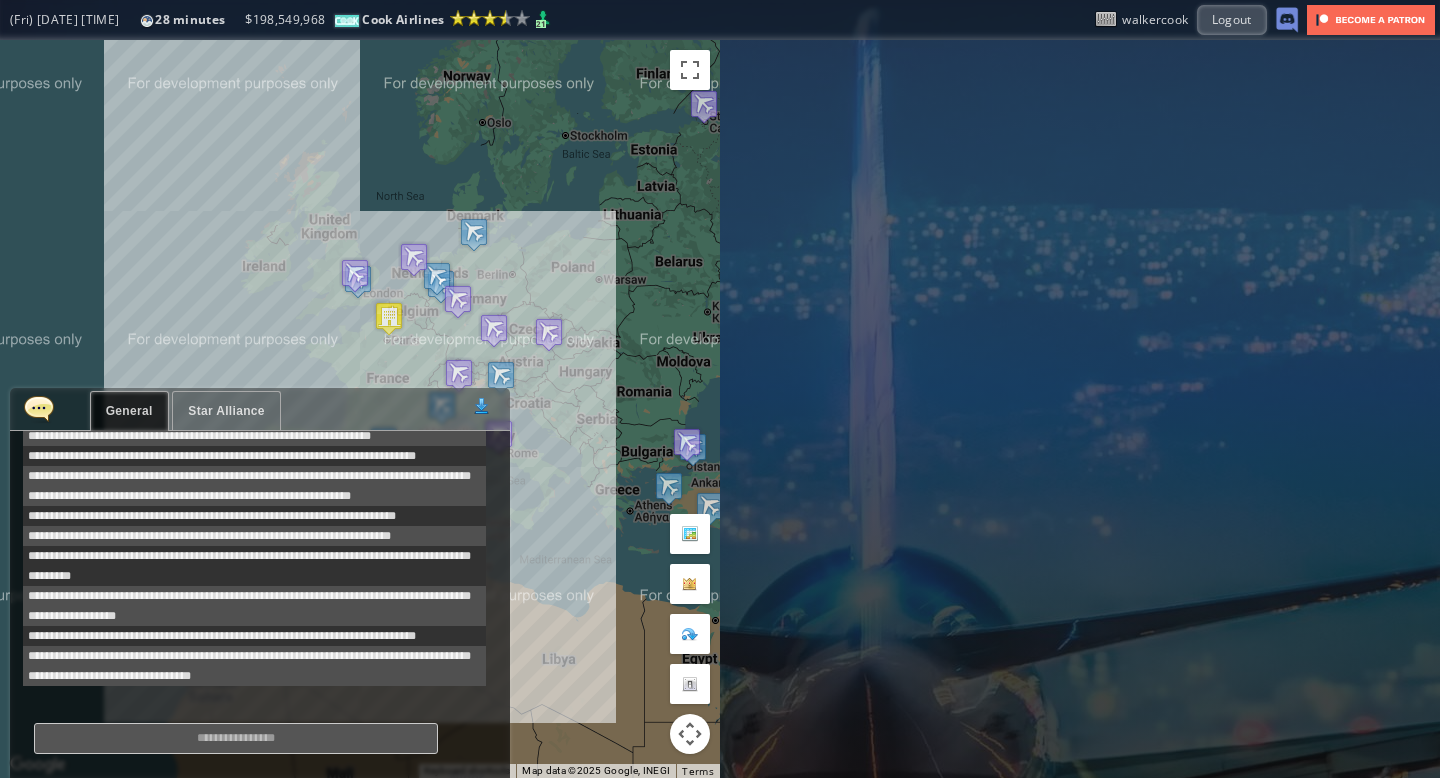 click at bounding box center (39, 408) 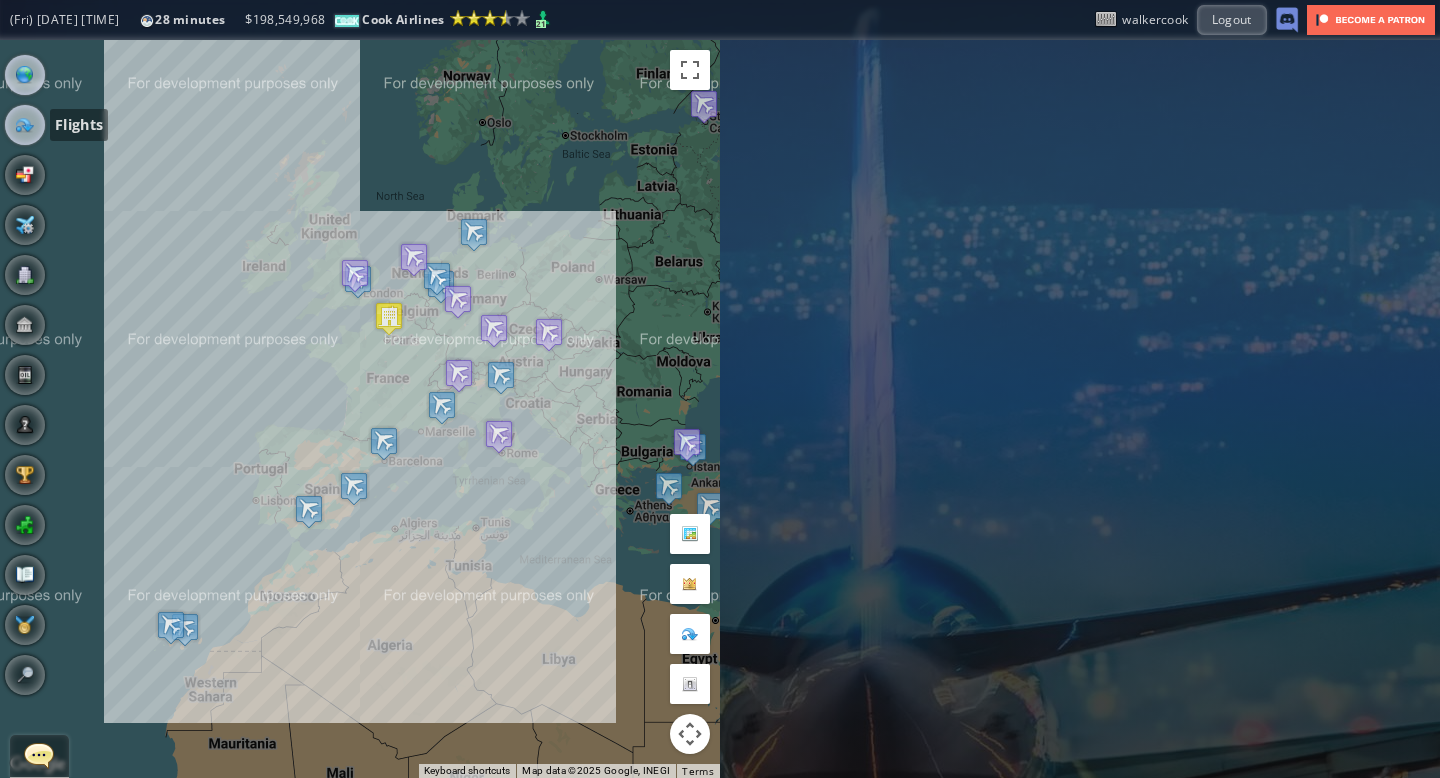 click at bounding box center [25, 125] 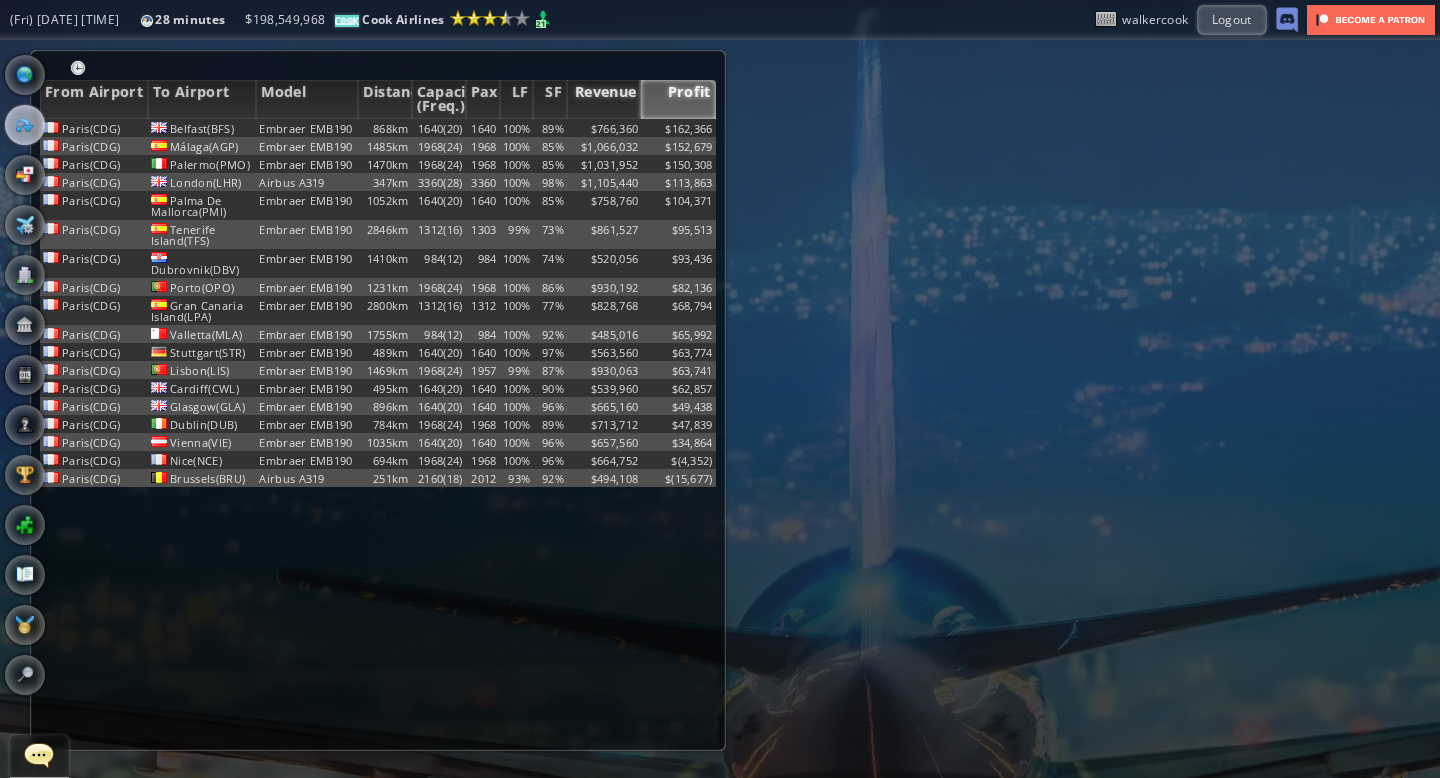 click on "Revenue" at bounding box center [604, 99] 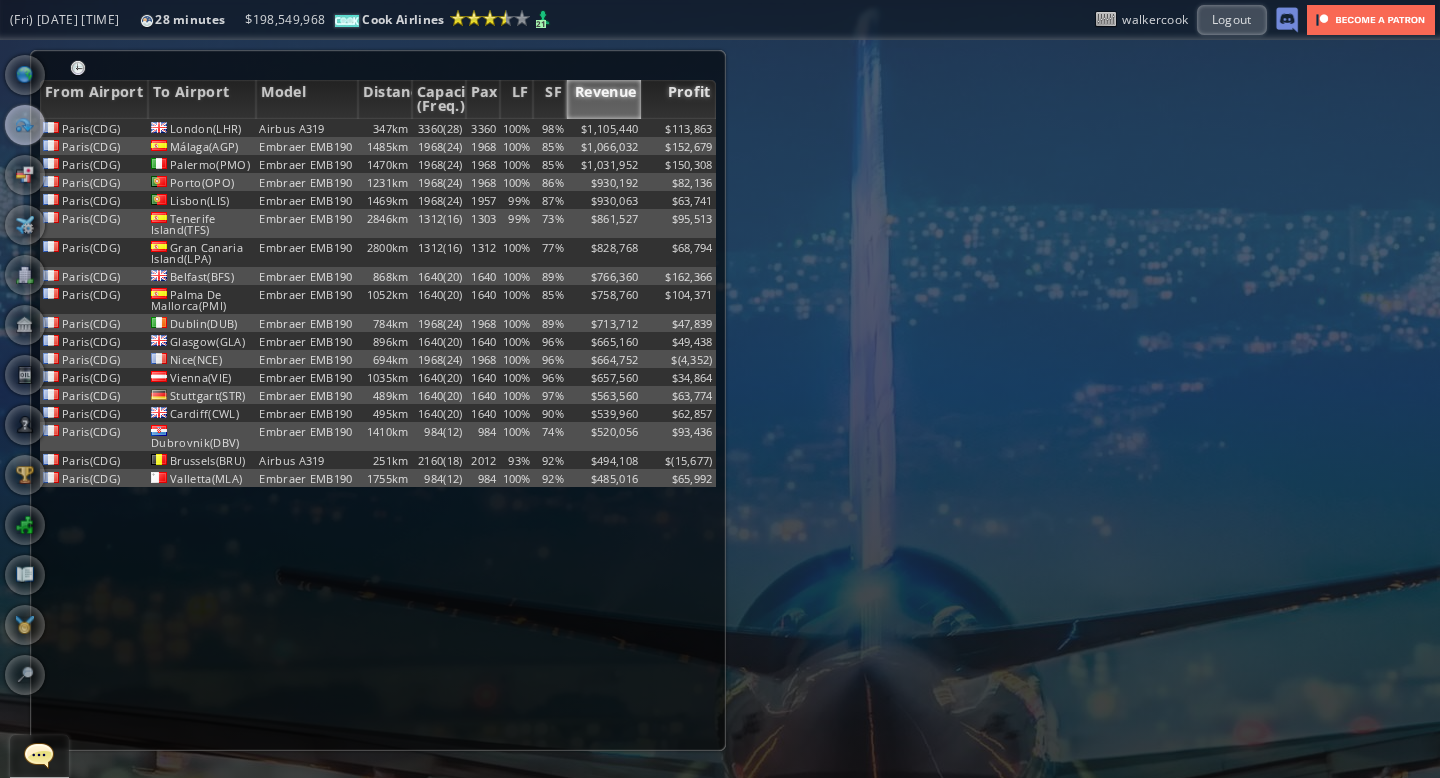 click on "Profit" at bounding box center [678, 99] 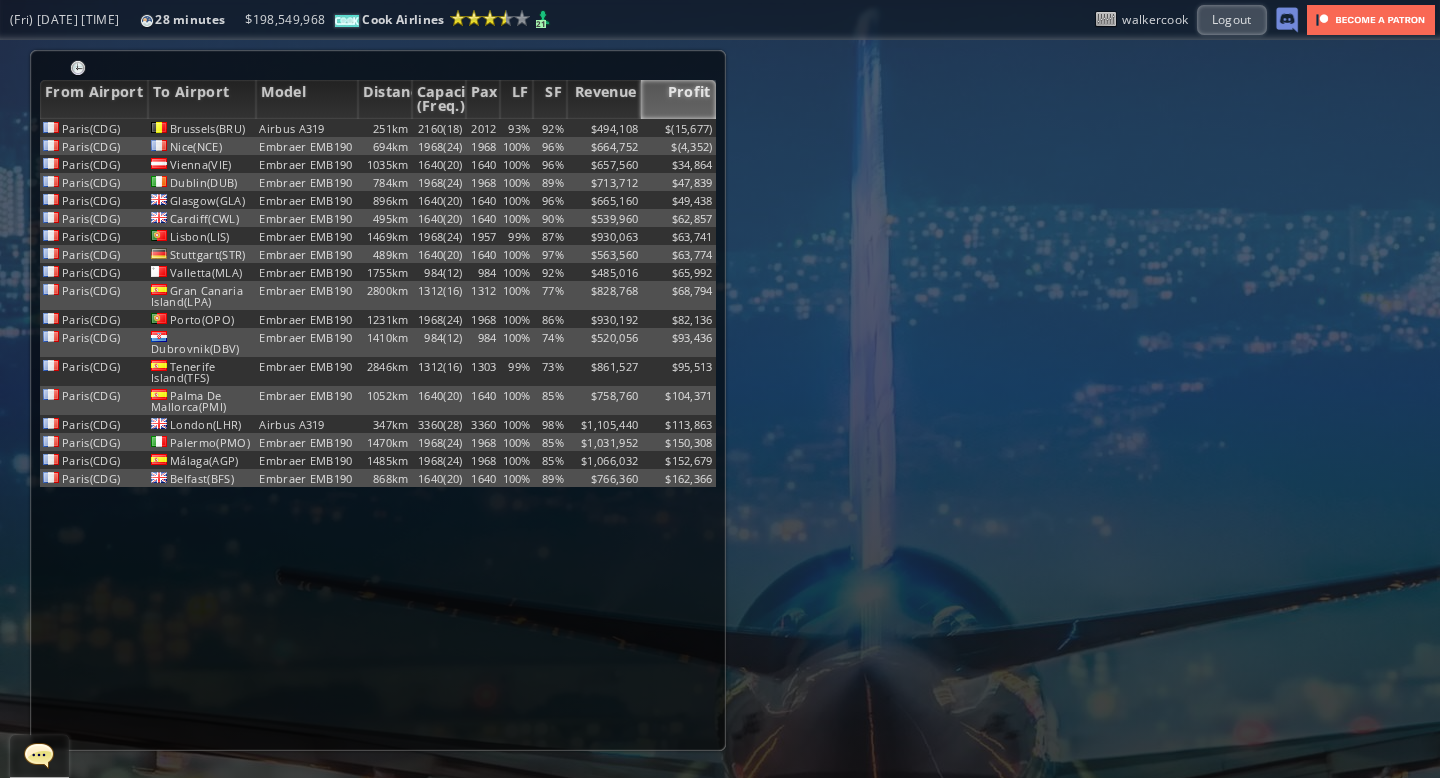click on "Profit" at bounding box center (678, 99) 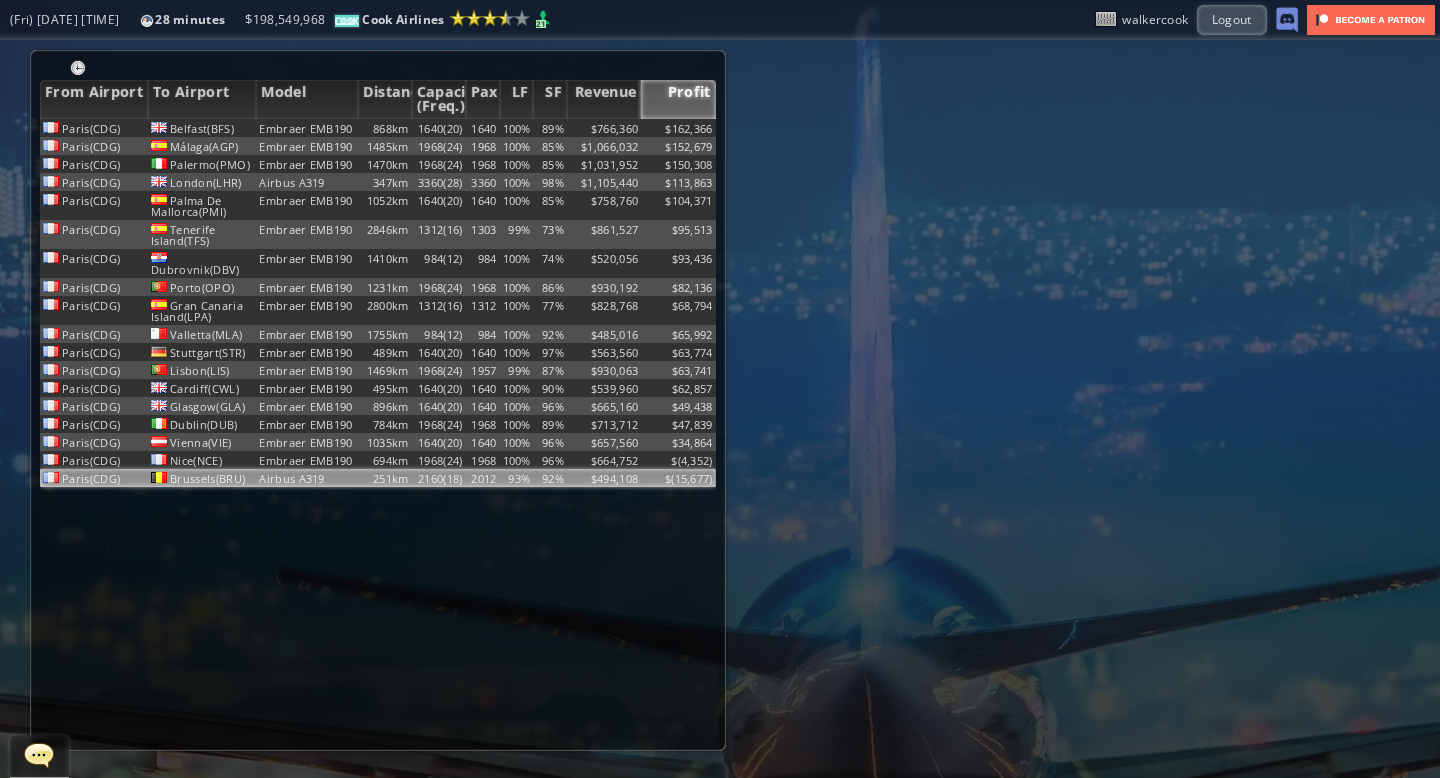 click on "93%" at bounding box center (517, 128) 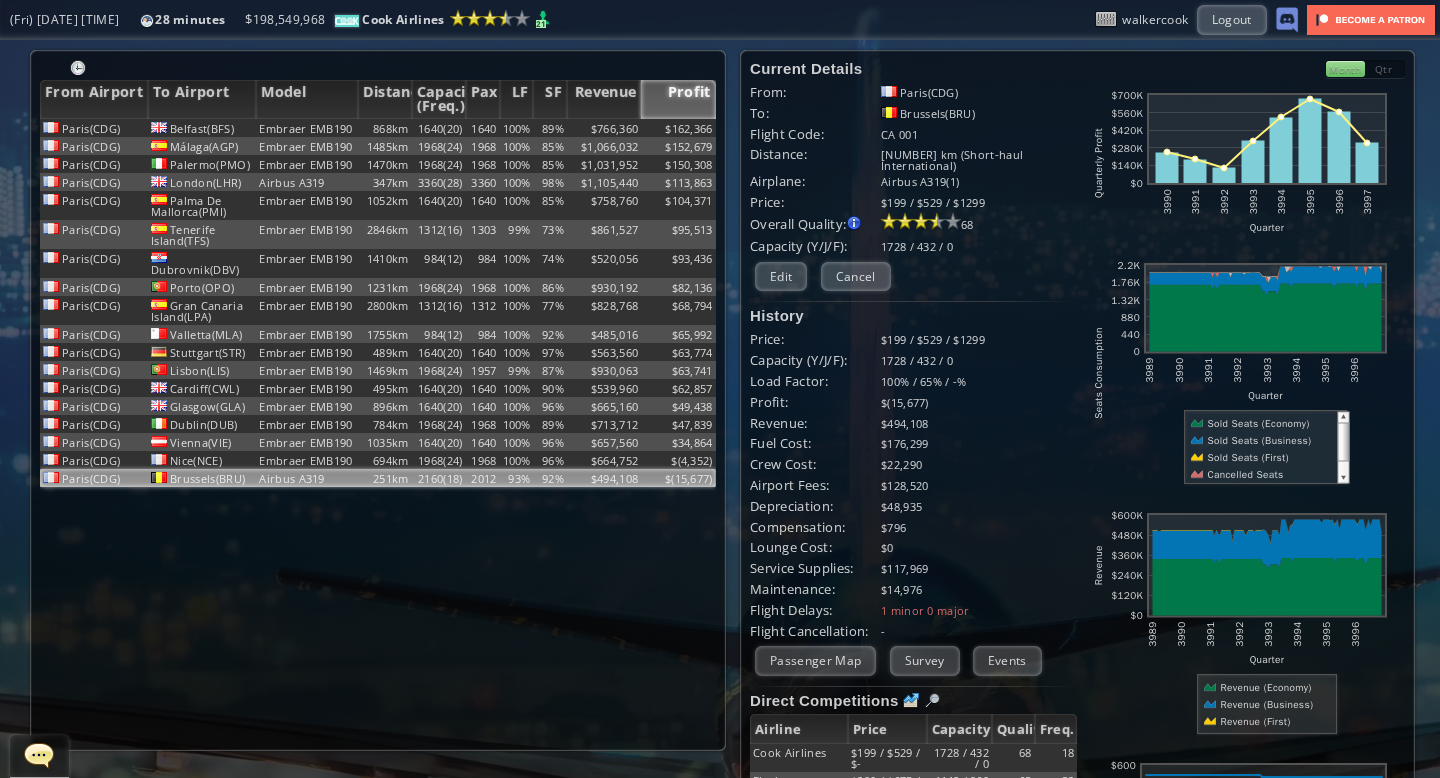 click on "Month" at bounding box center (1345, 69) 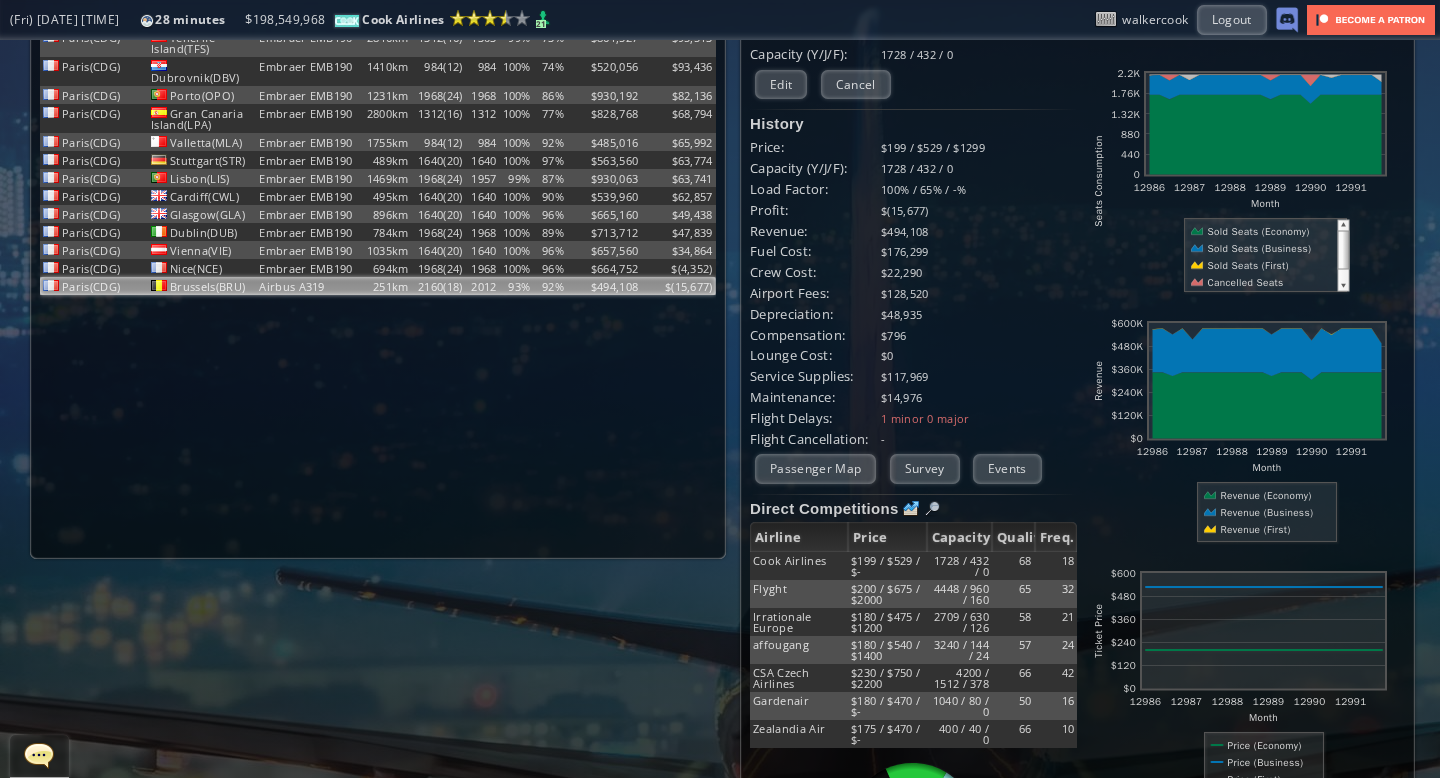 scroll, scrollTop: 0, scrollLeft: 0, axis: both 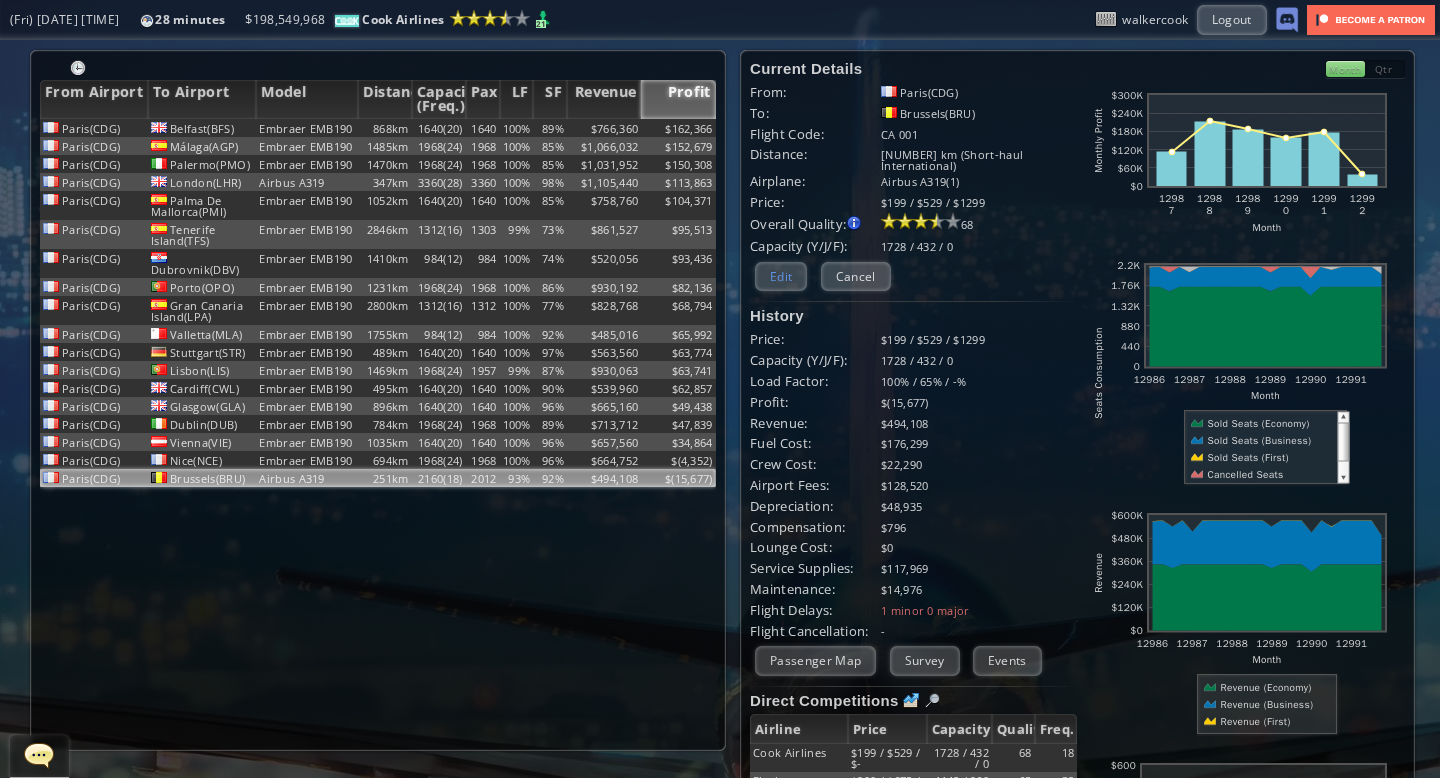 click on "Edit" at bounding box center (781, 276) 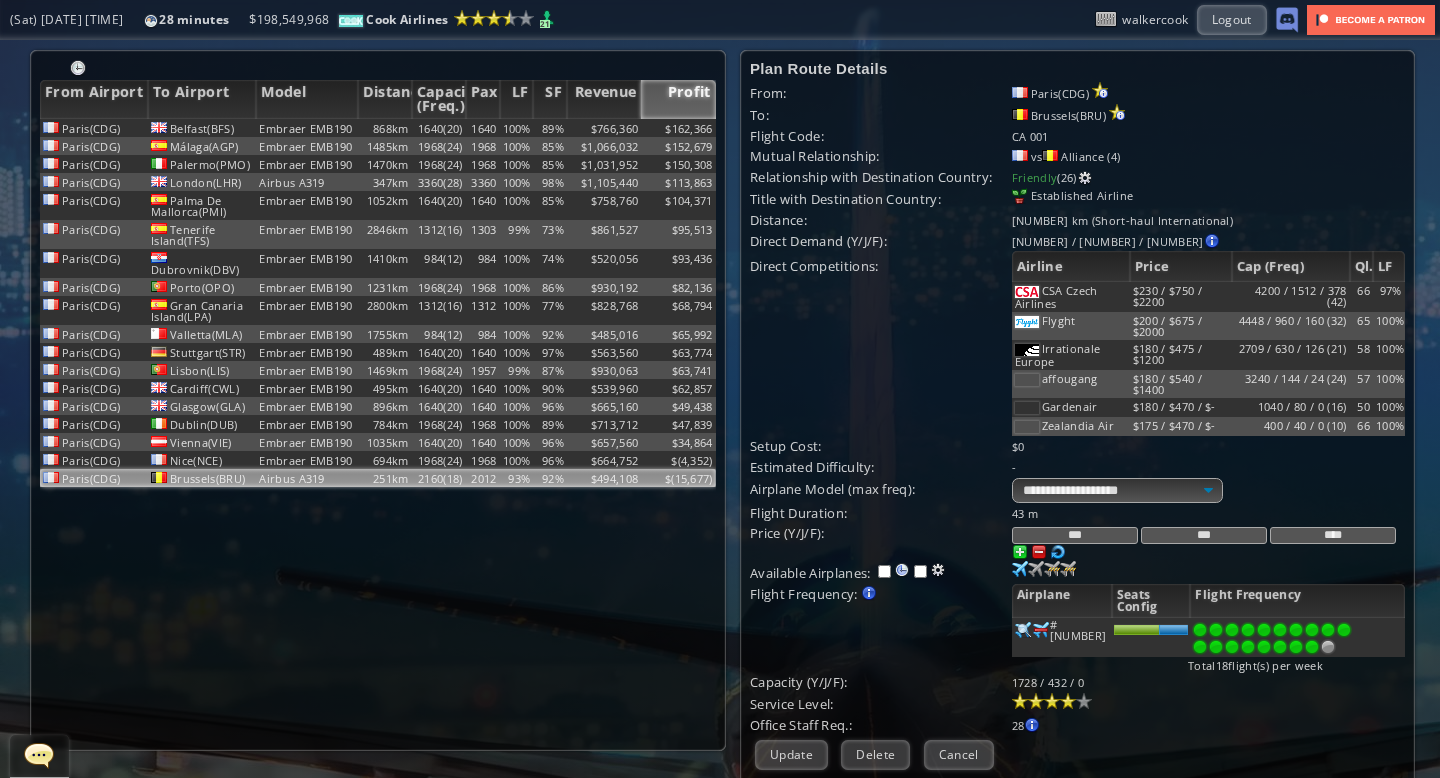 click on "***" at bounding box center [1204, 535] 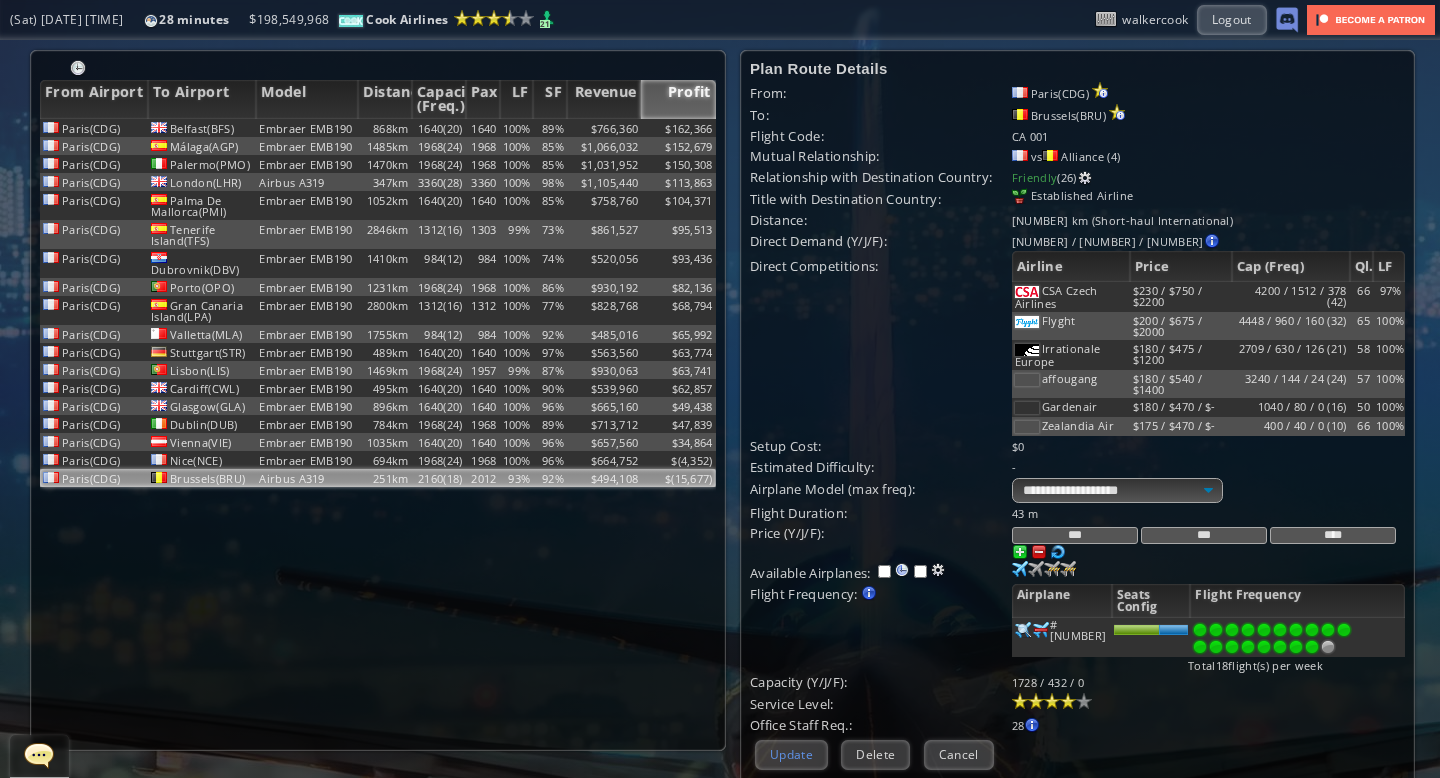 type on "***" 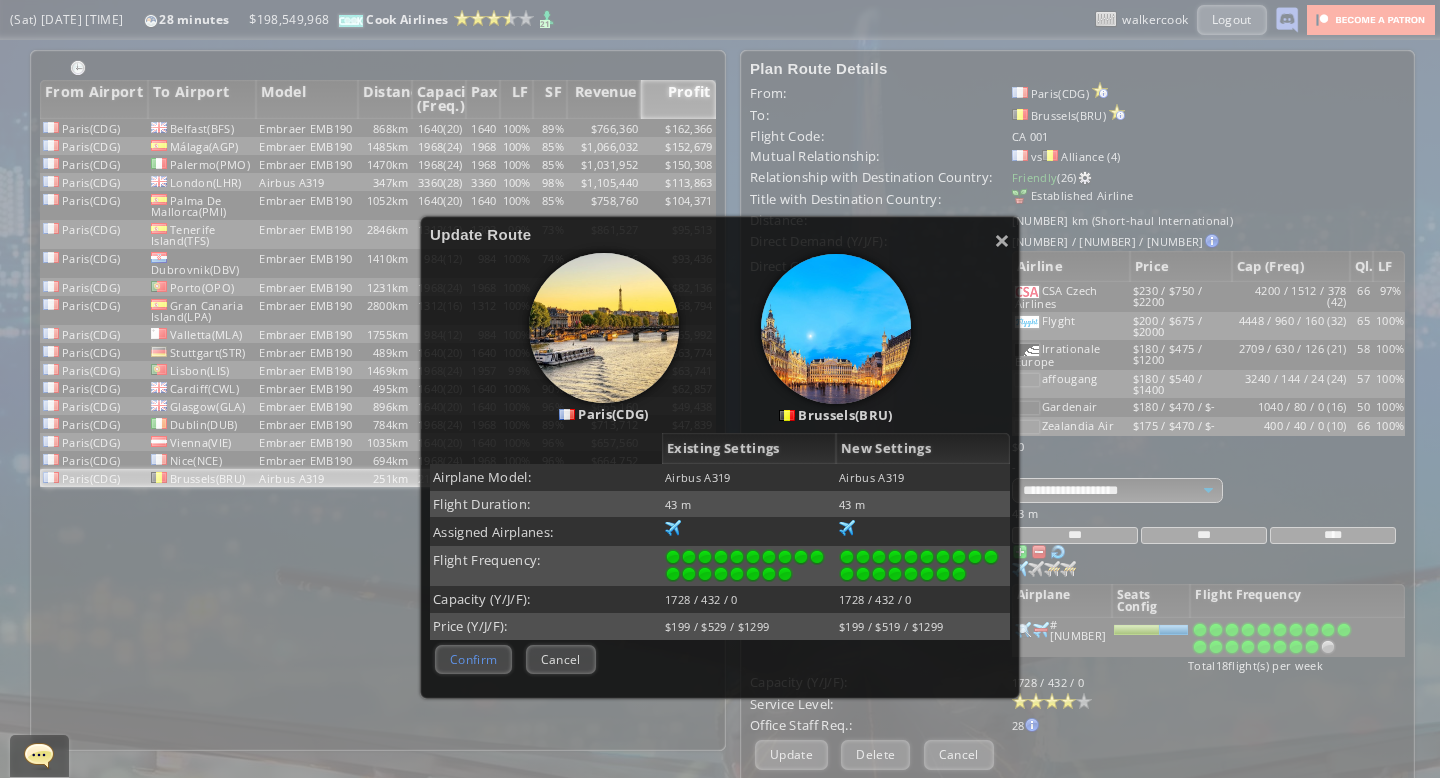 click on "Confirm" at bounding box center (473, 659) 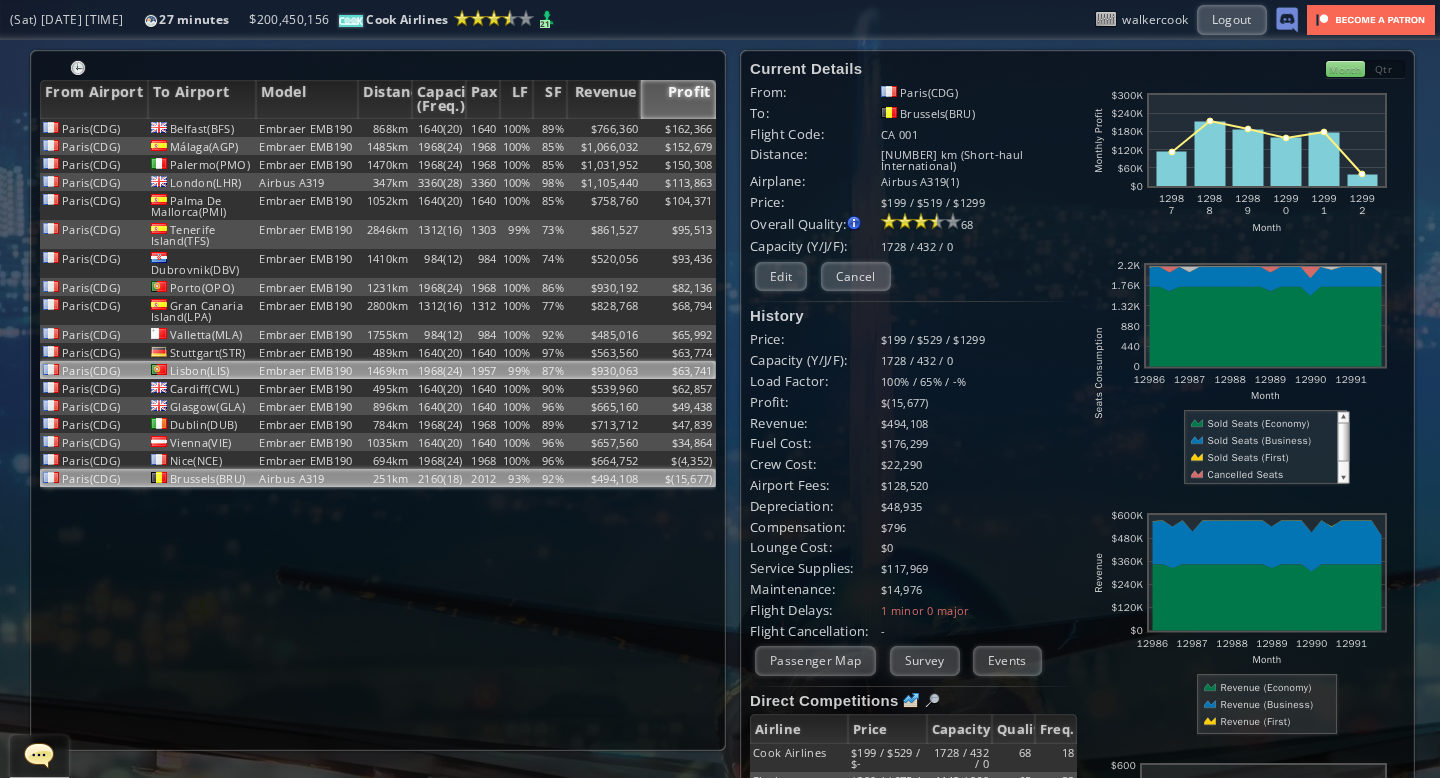 click on "99%" at bounding box center [517, 128] 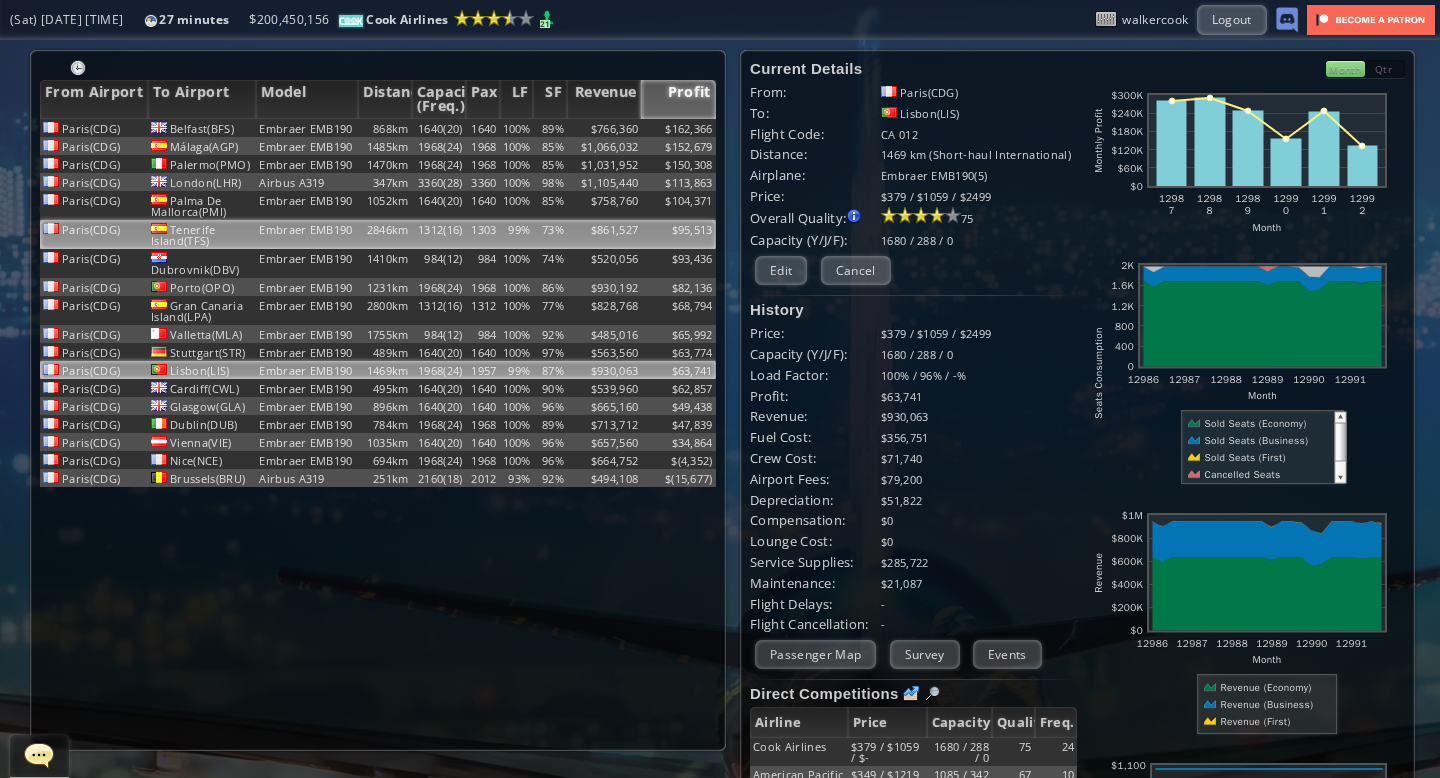 click on "99%" at bounding box center (517, 128) 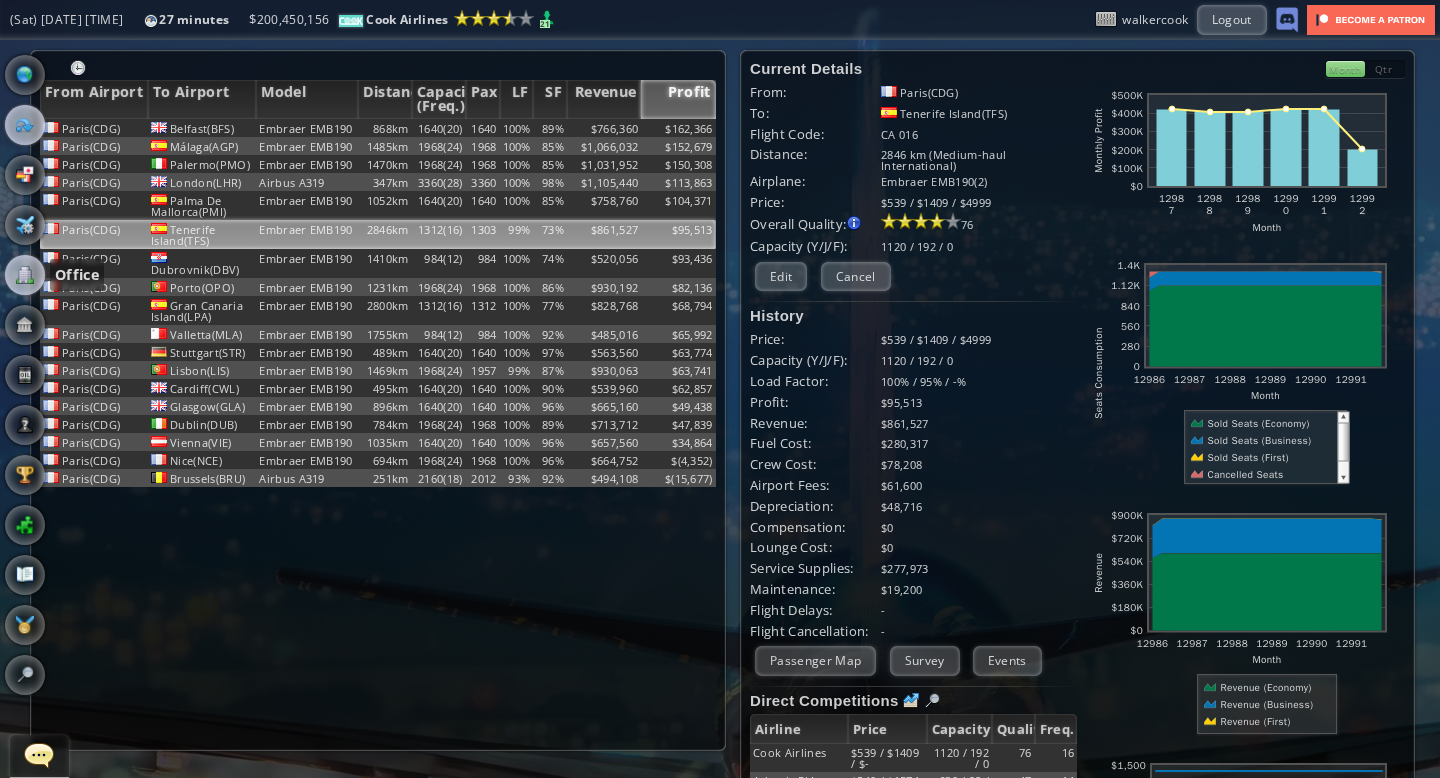 click at bounding box center [25, 275] 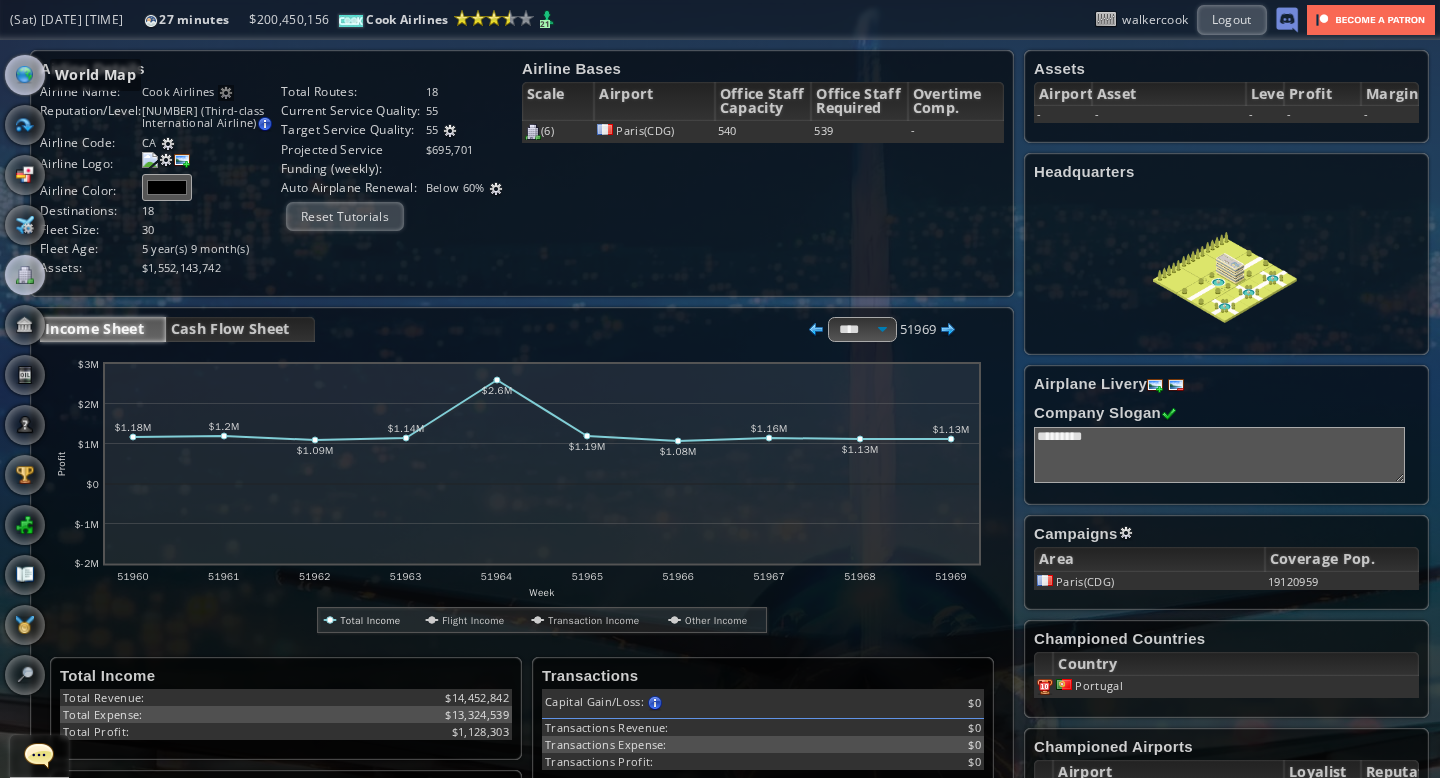 click at bounding box center (25, 75) 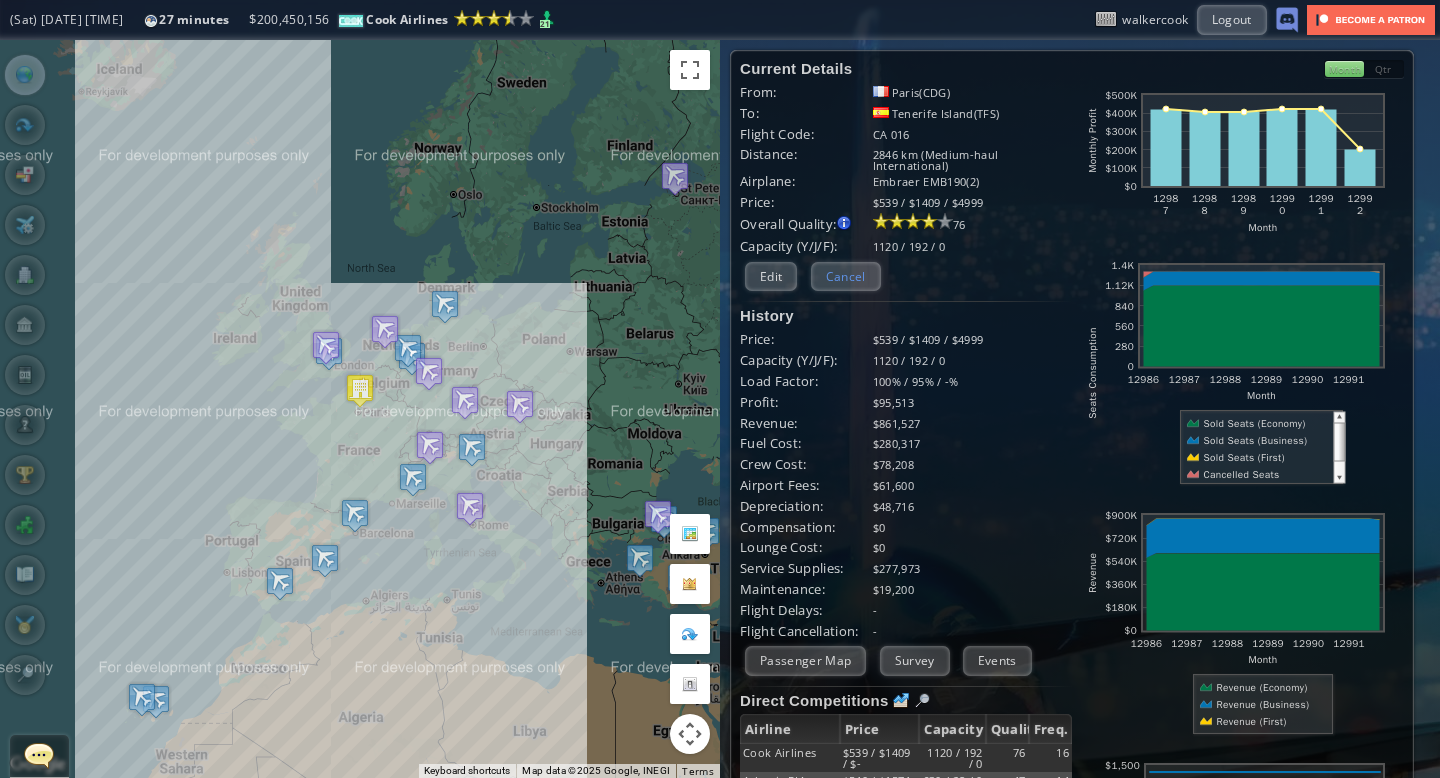 click on "Cancel" at bounding box center [846, 276] 